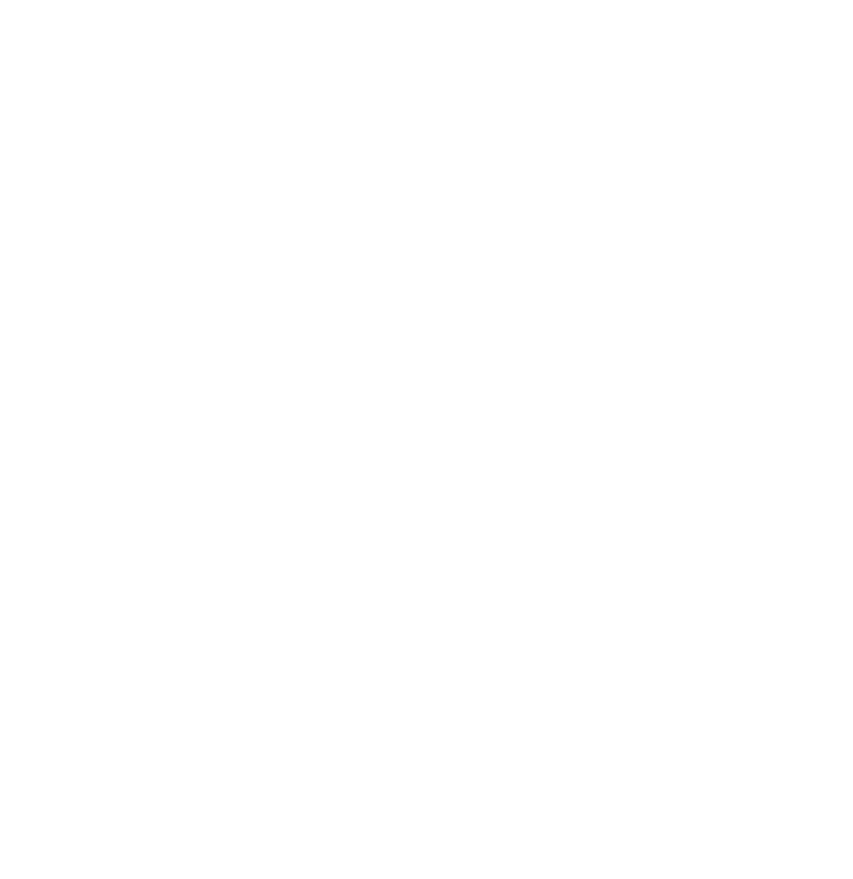 scroll, scrollTop: 0, scrollLeft: 0, axis: both 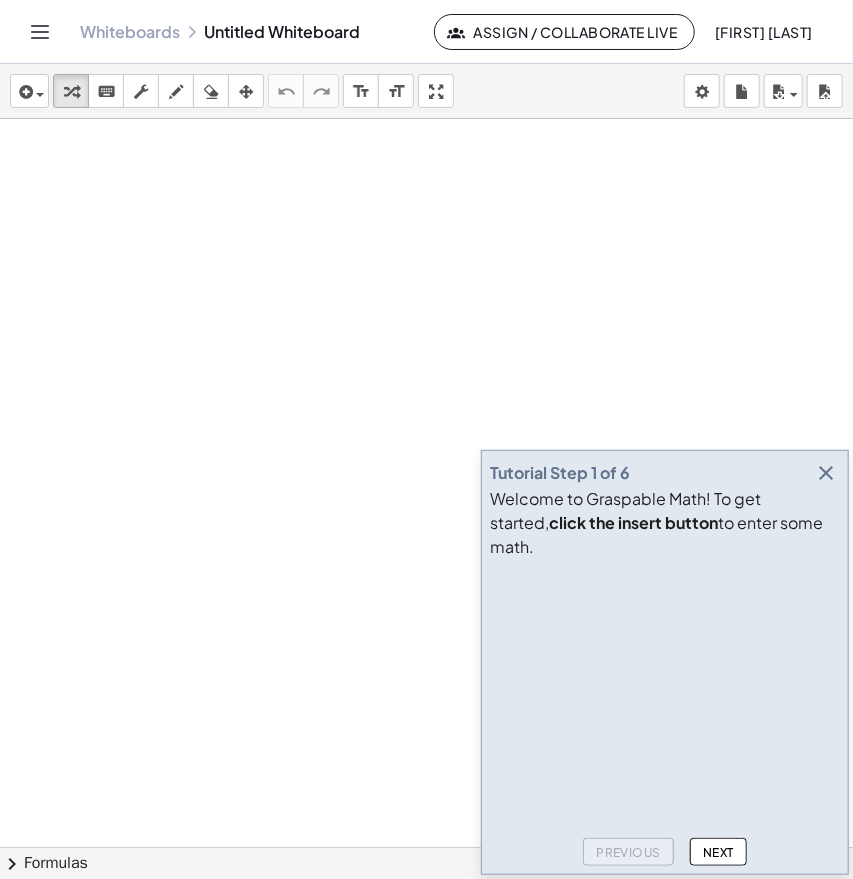 click at bounding box center (826, 473) 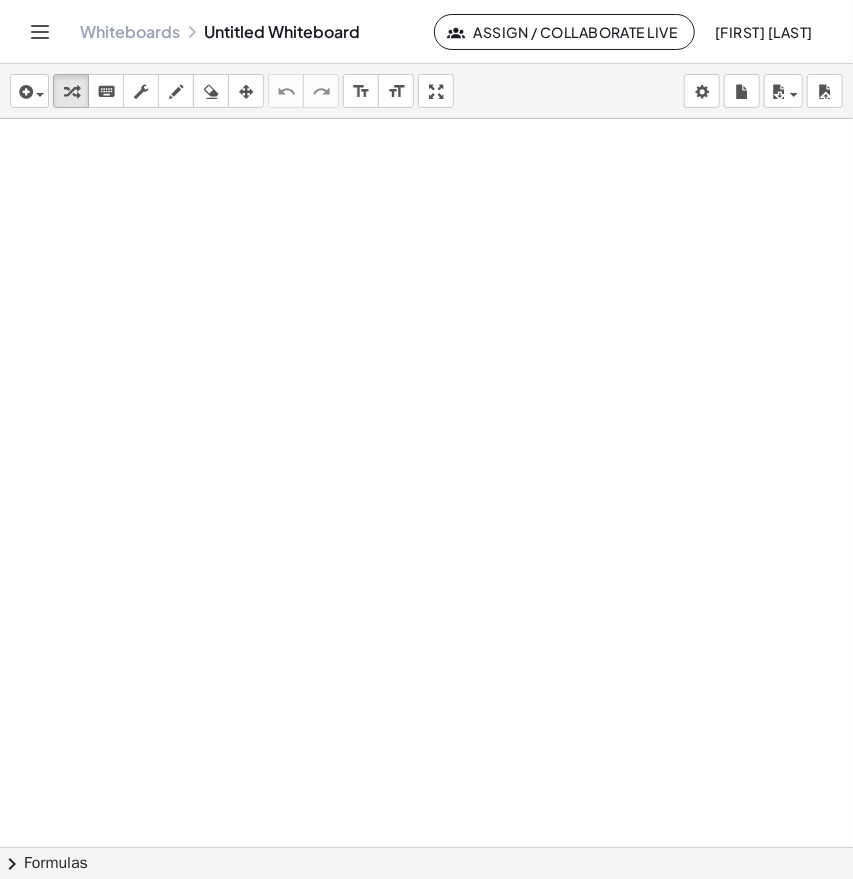click at bounding box center [426, 847] 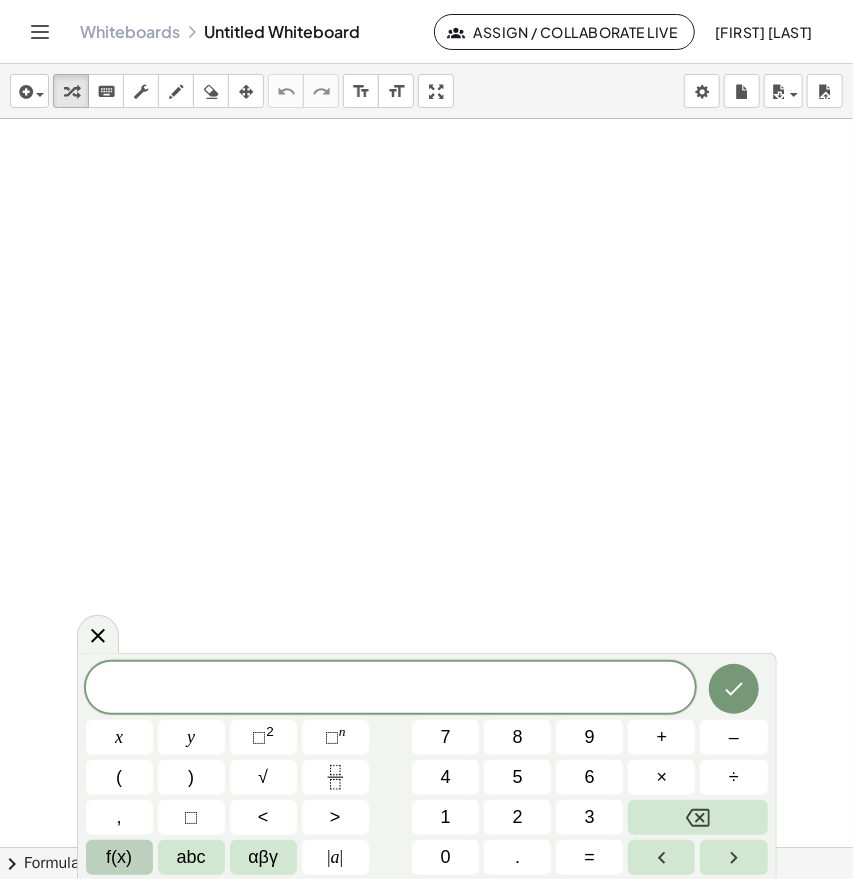 click on "f(x)" at bounding box center [119, 857] 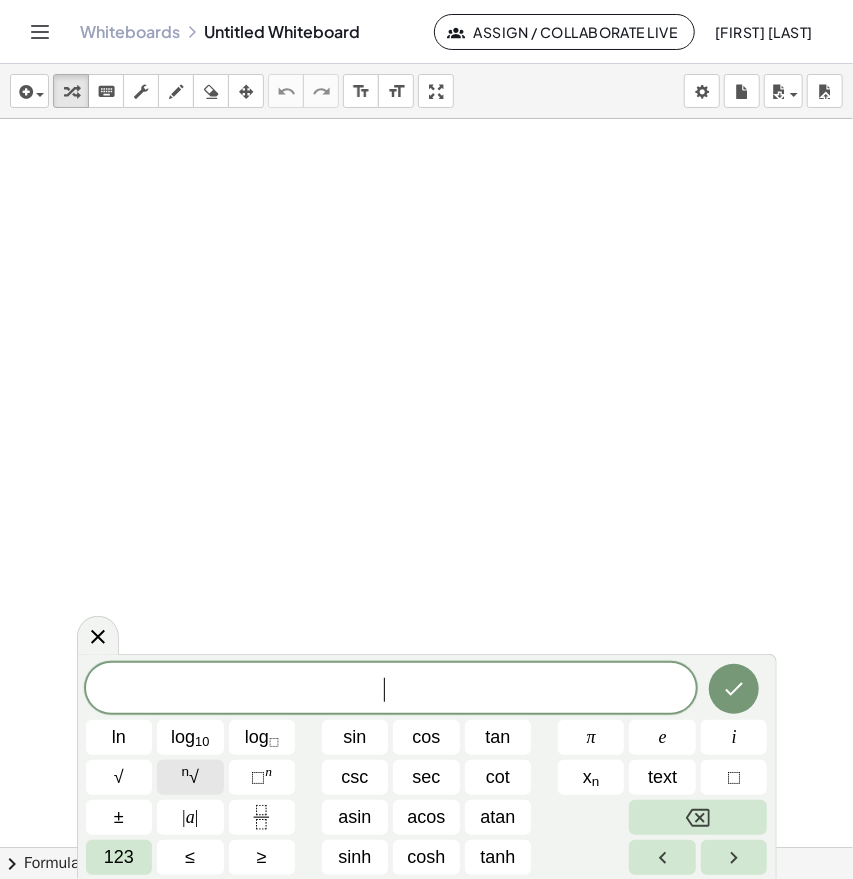 click on "n √" 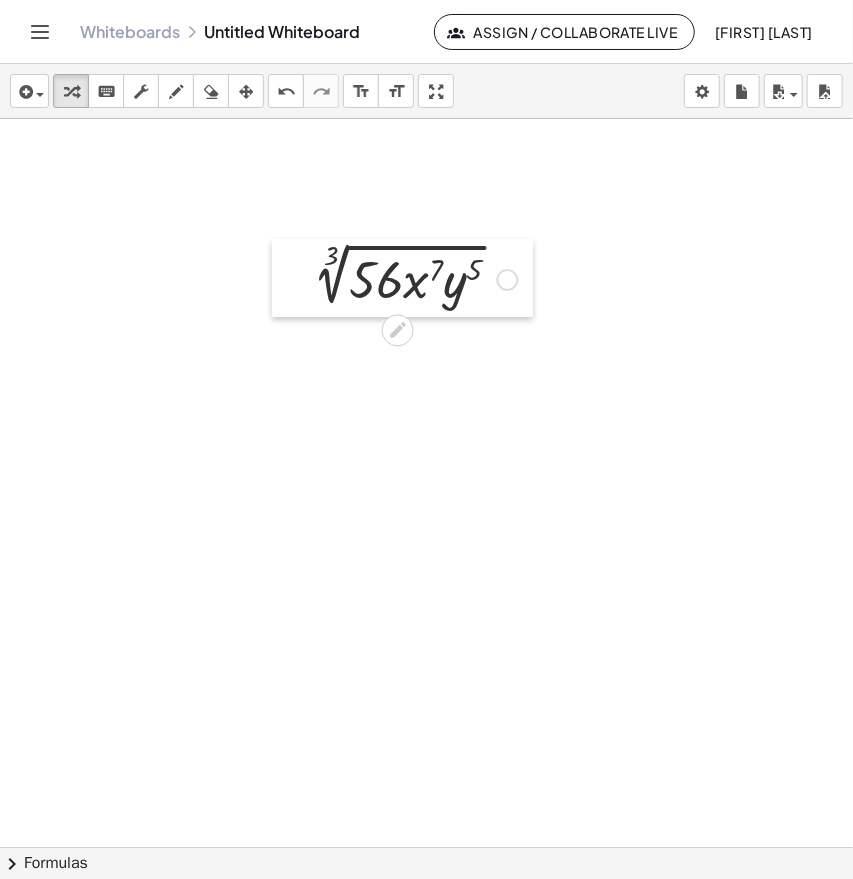 drag, startPoint x: 665, startPoint y: 536, endPoint x: 295, endPoint y: 250, distance: 467.64944 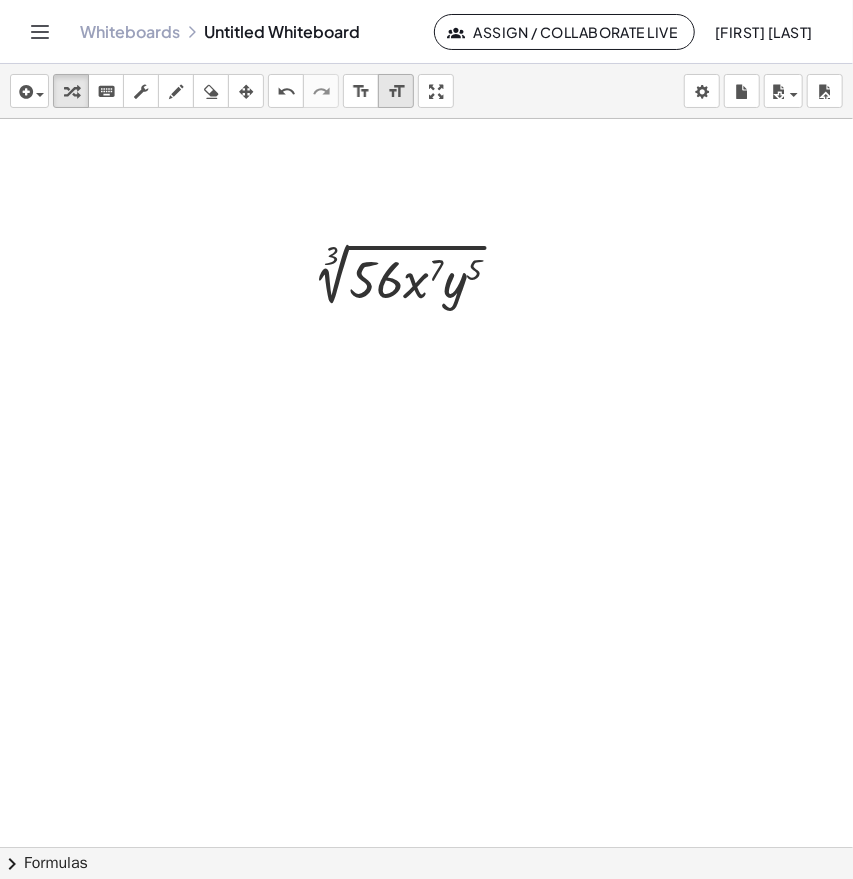 click on "format_size" at bounding box center [396, 92] 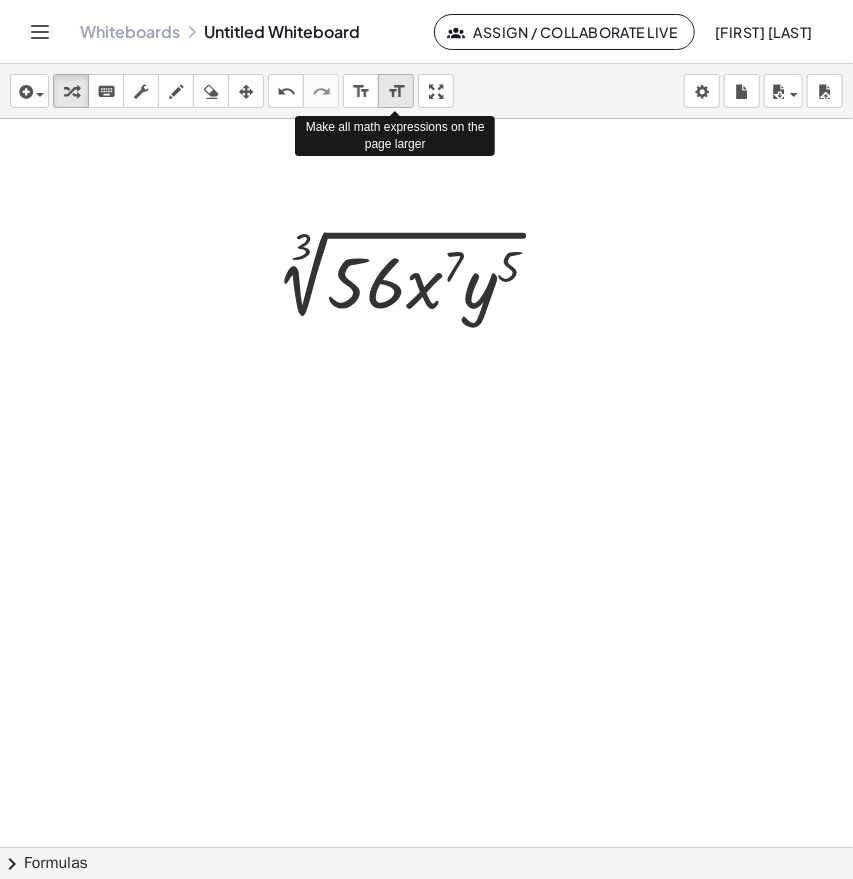 click on "format_size" at bounding box center (396, 92) 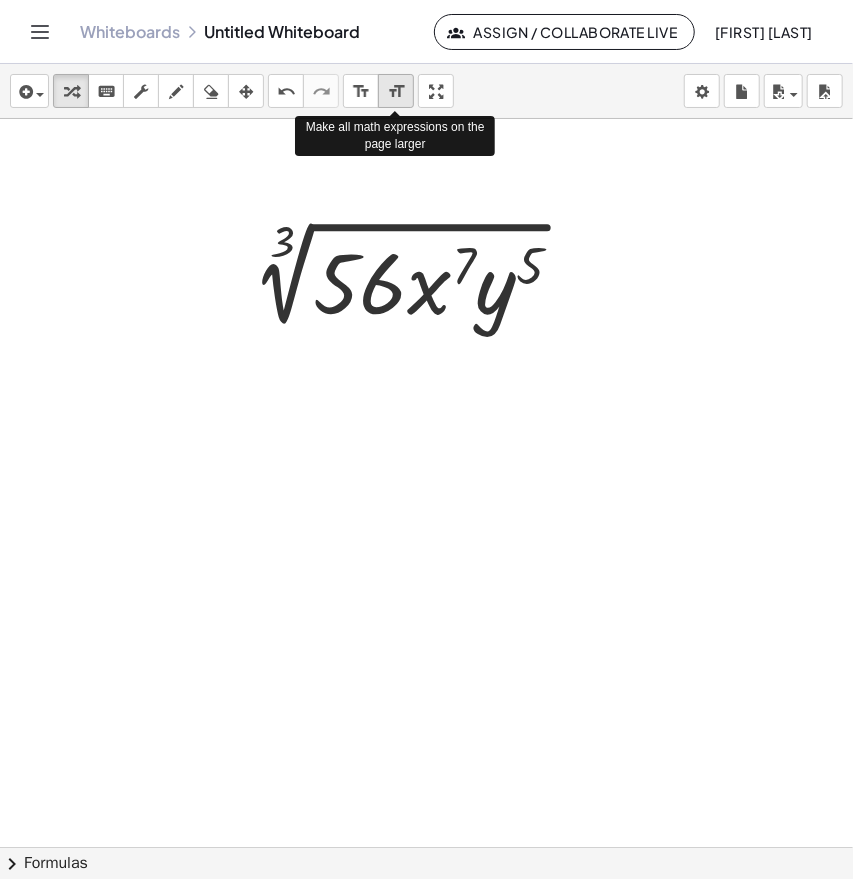 click on "format_size" at bounding box center [396, 92] 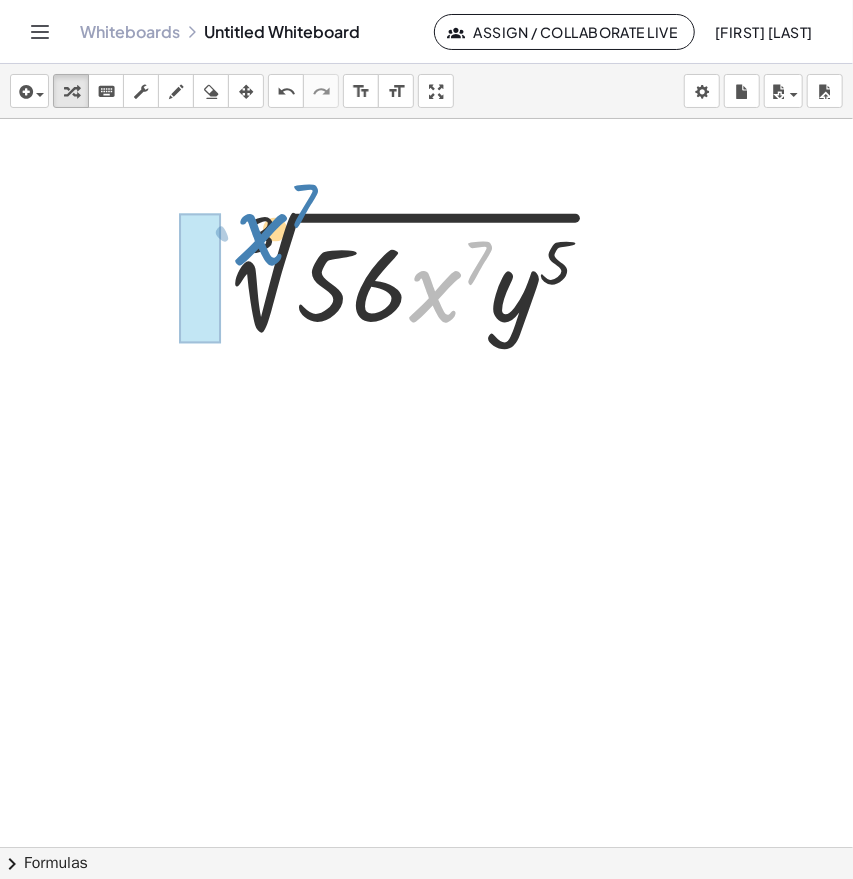drag, startPoint x: 435, startPoint y: 307, endPoint x: 261, endPoint y: 250, distance: 183.09833 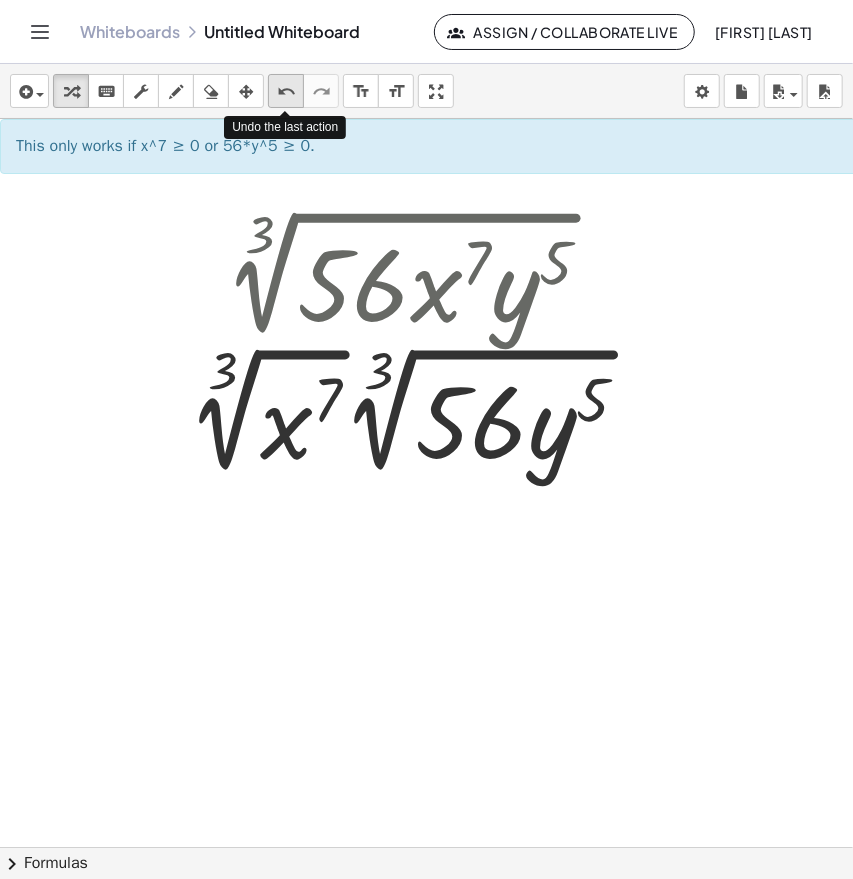 click on "undo" at bounding box center [286, 92] 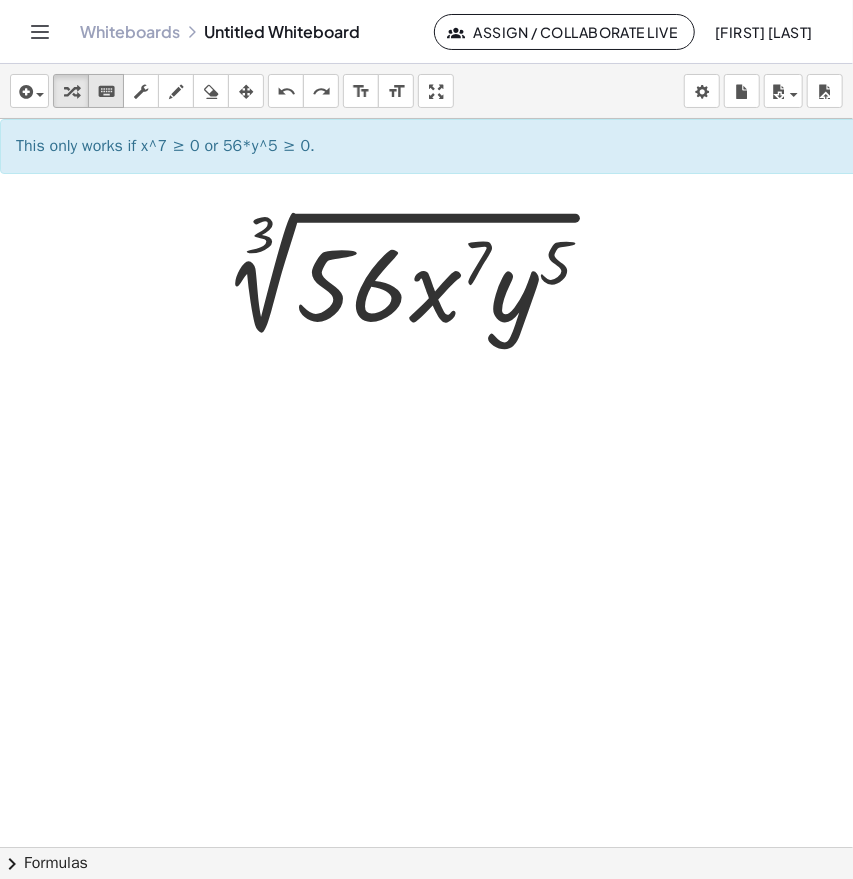 click on "keyboard" at bounding box center (106, 92) 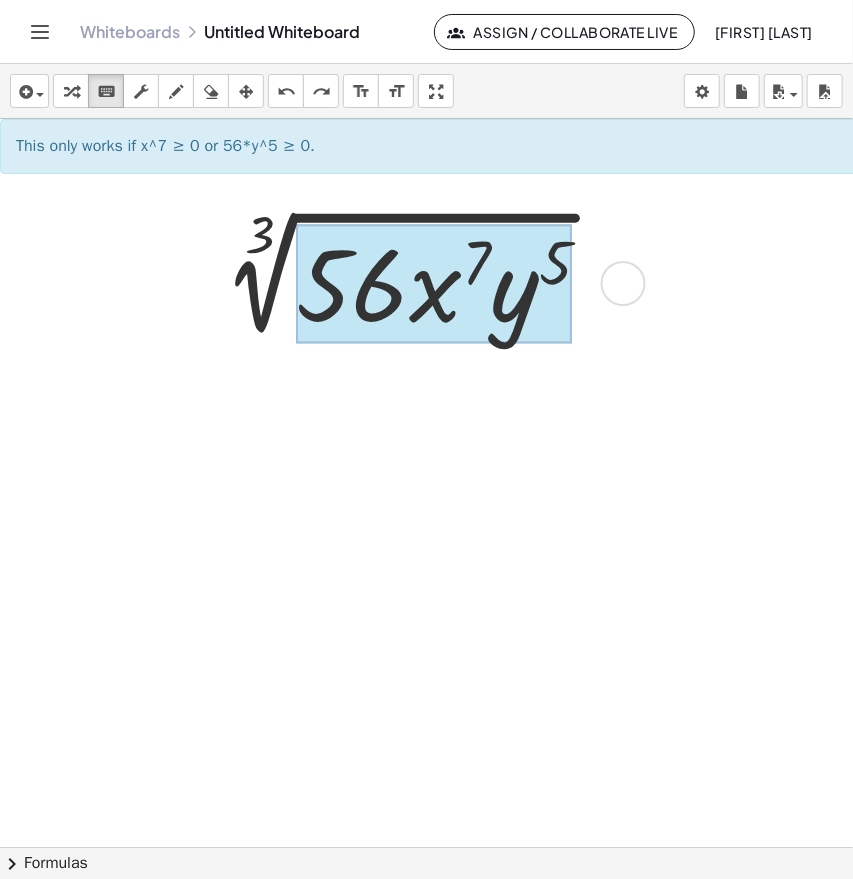 click at bounding box center [434, 283] 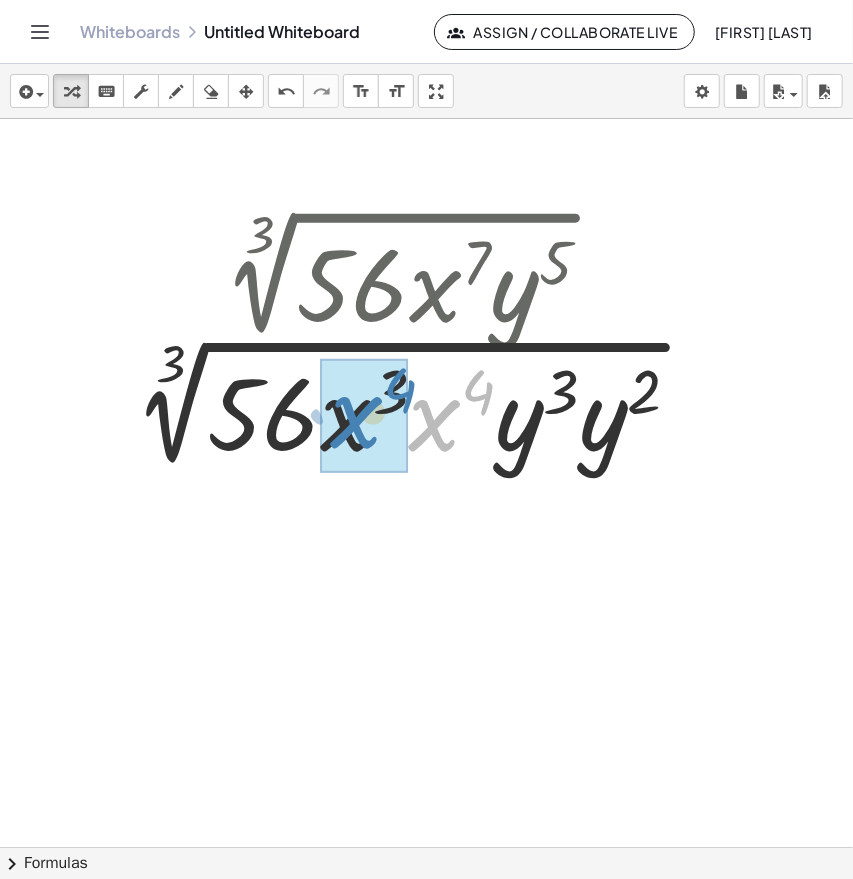 drag, startPoint x: 417, startPoint y: 446, endPoint x: 338, endPoint y: 444, distance: 79.025314 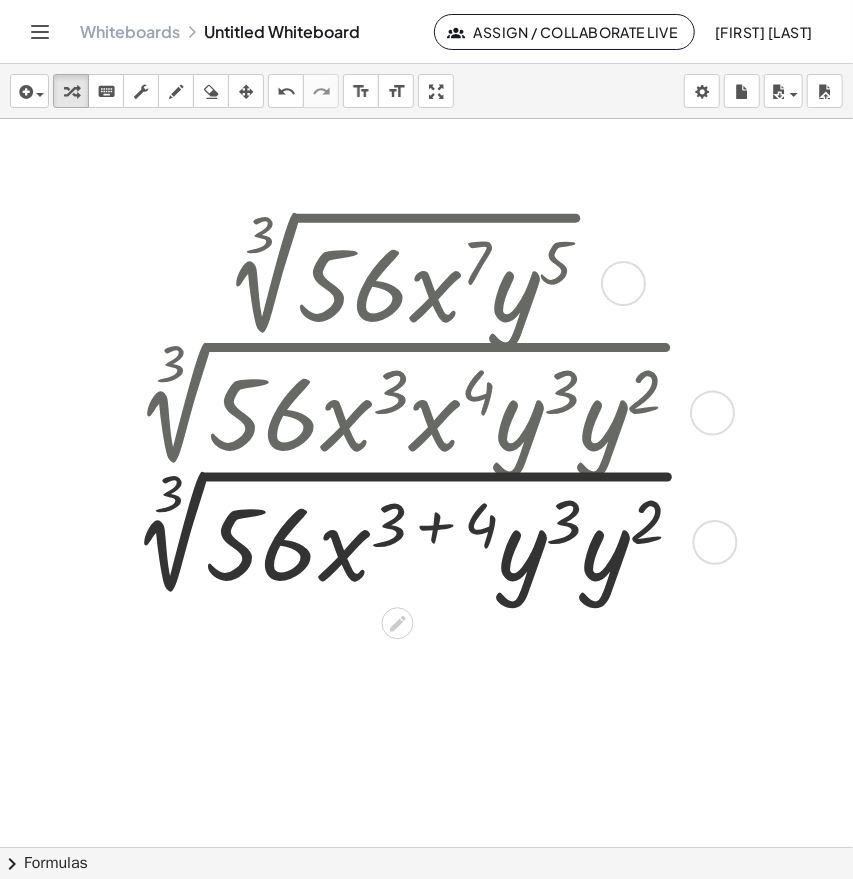 click at bounding box center [404, 540] 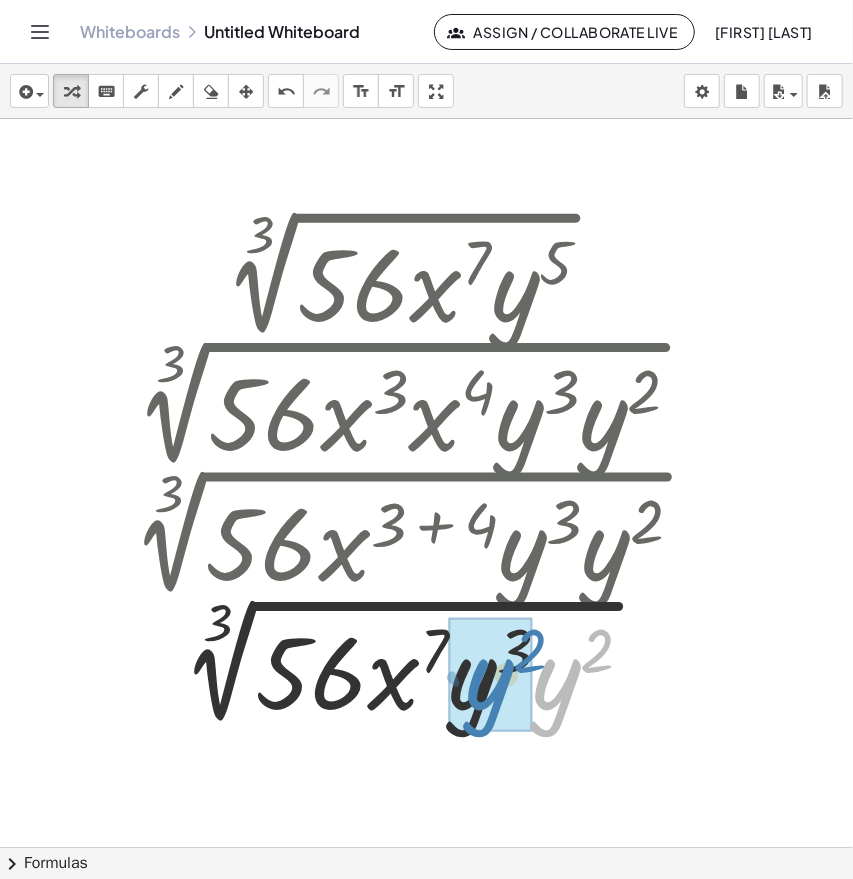 drag, startPoint x: 561, startPoint y: 701, endPoint x: 494, endPoint y: 700, distance: 67.00746 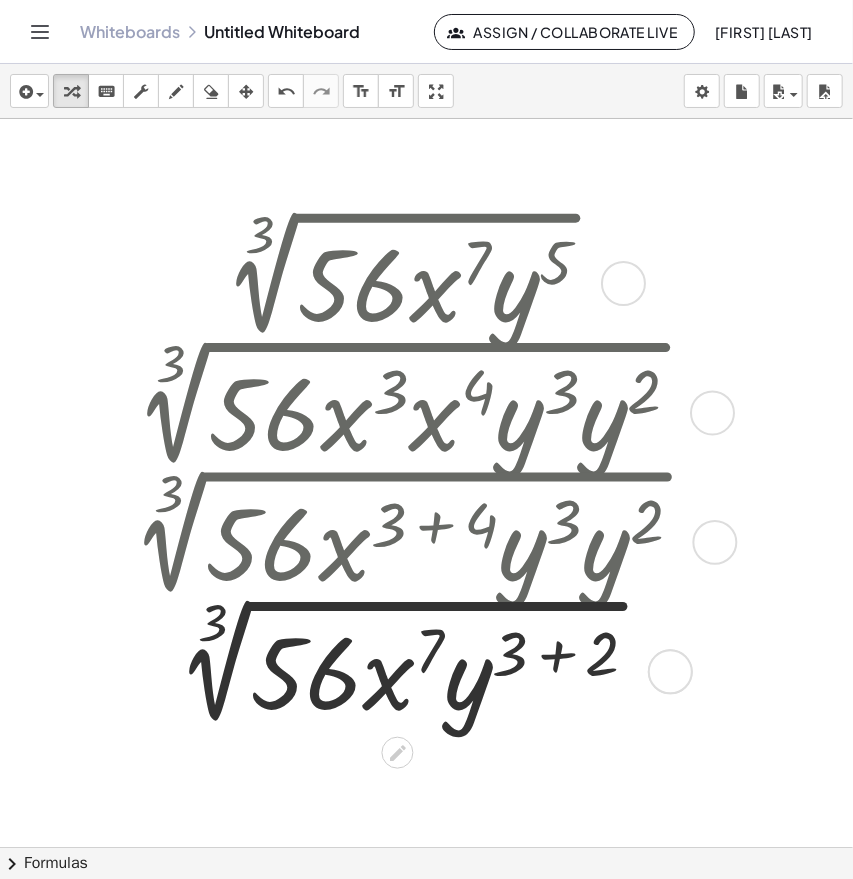 click at bounding box center (404, 669) 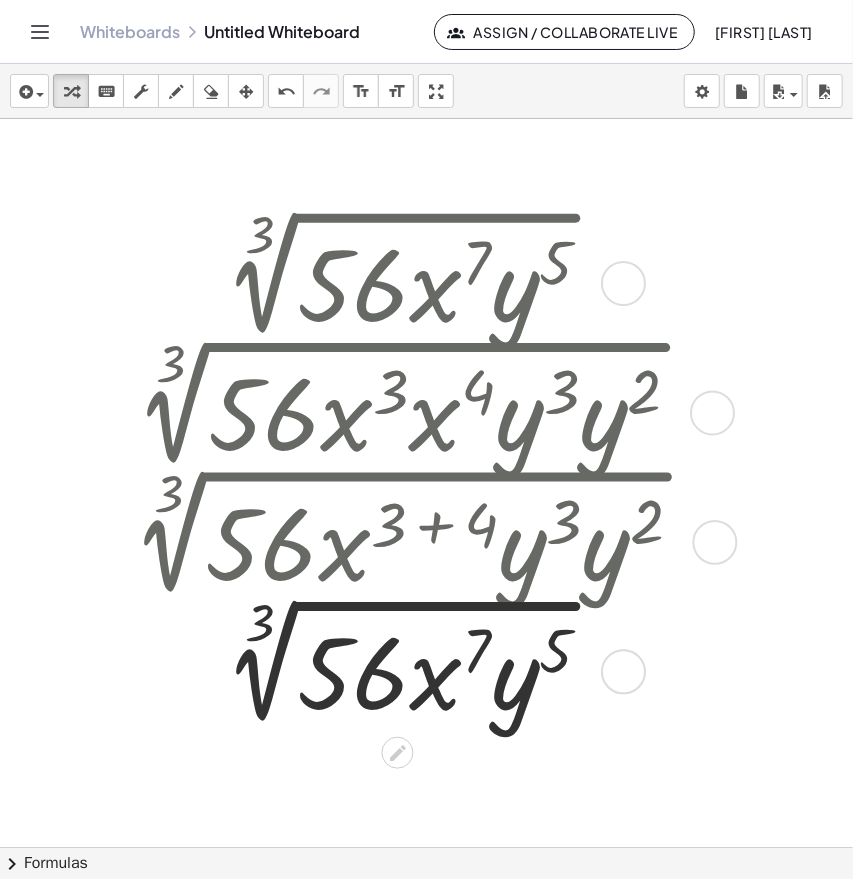 click at bounding box center (712, 413) 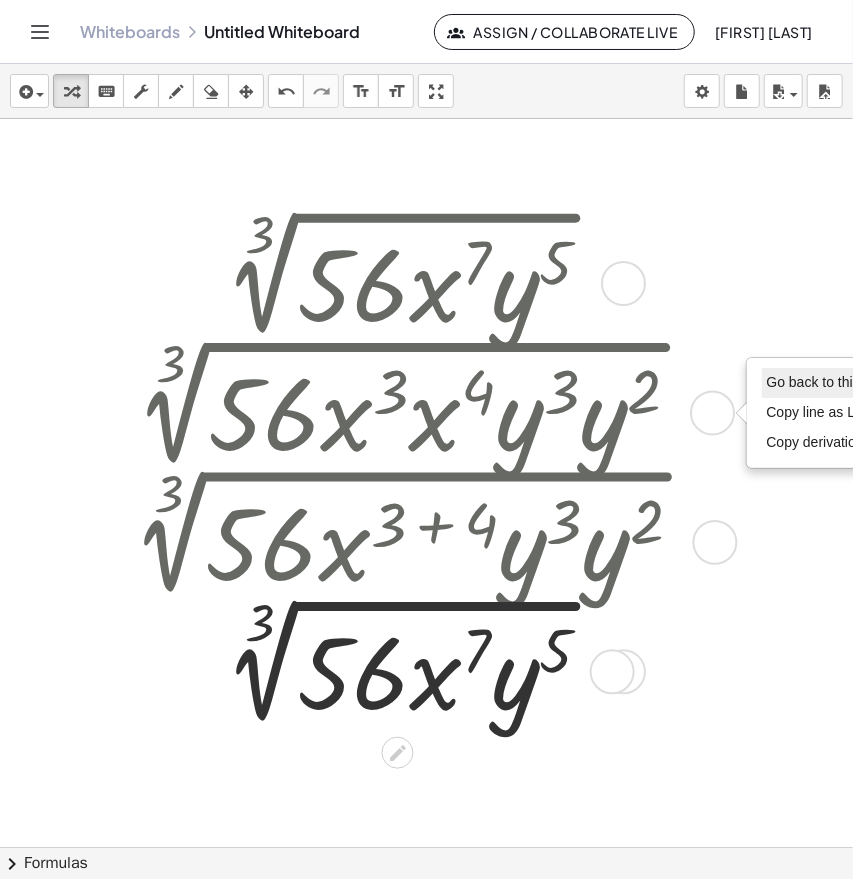 click on "Go back to this line" at bounding box center (826, 382) 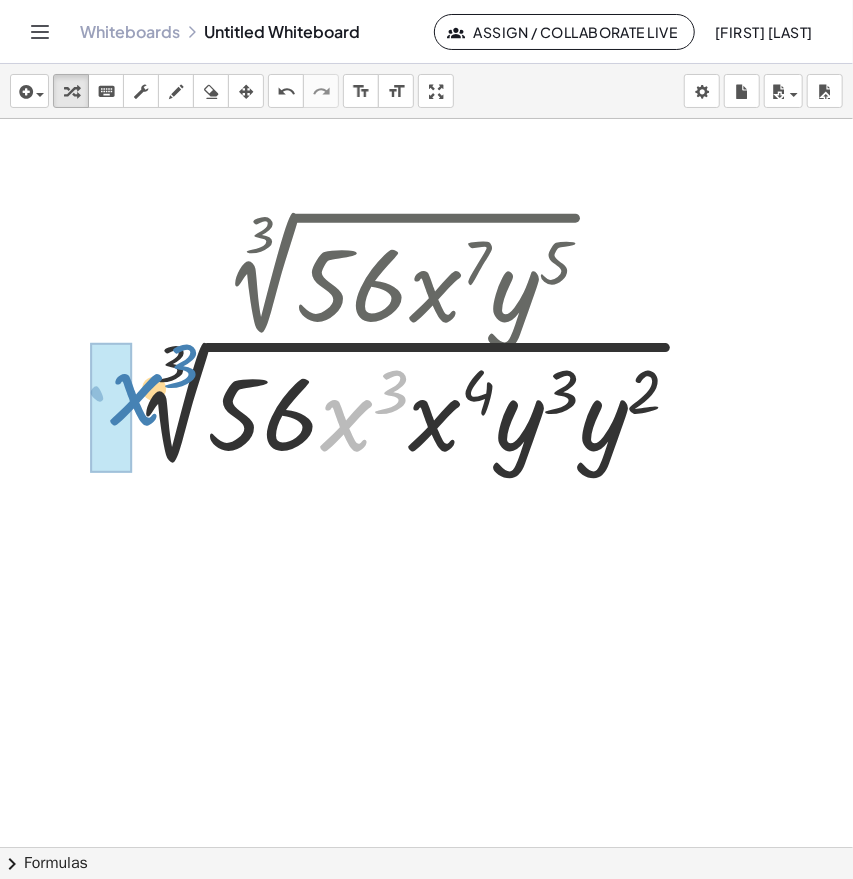 drag, startPoint x: 345, startPoint y: 438, endPoint x: 138, endPoint y: 411, distance: 208.75345 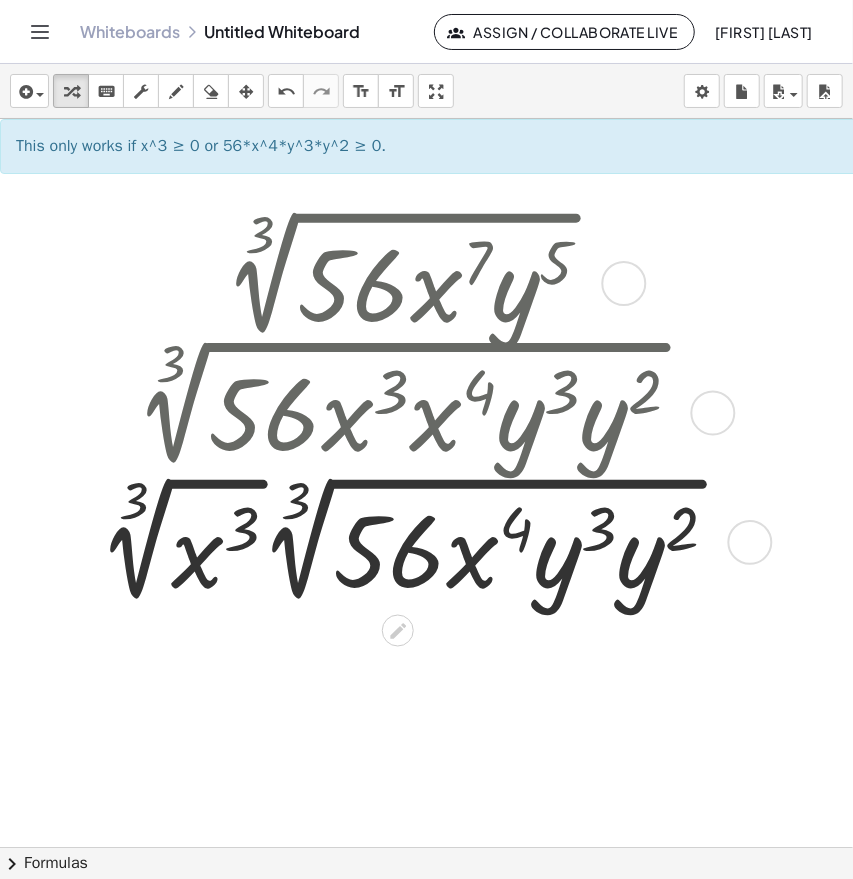 click at bounding box center (415, 541) 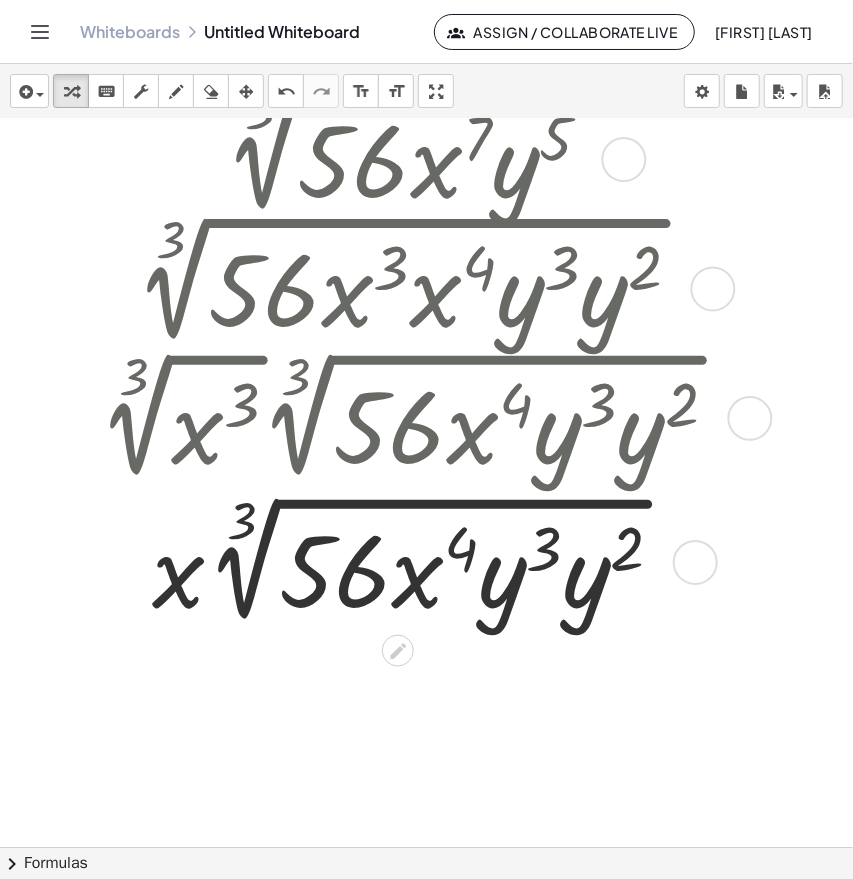 scroll, scrollTop: 121, scrollLeft: 0, axis: vertical 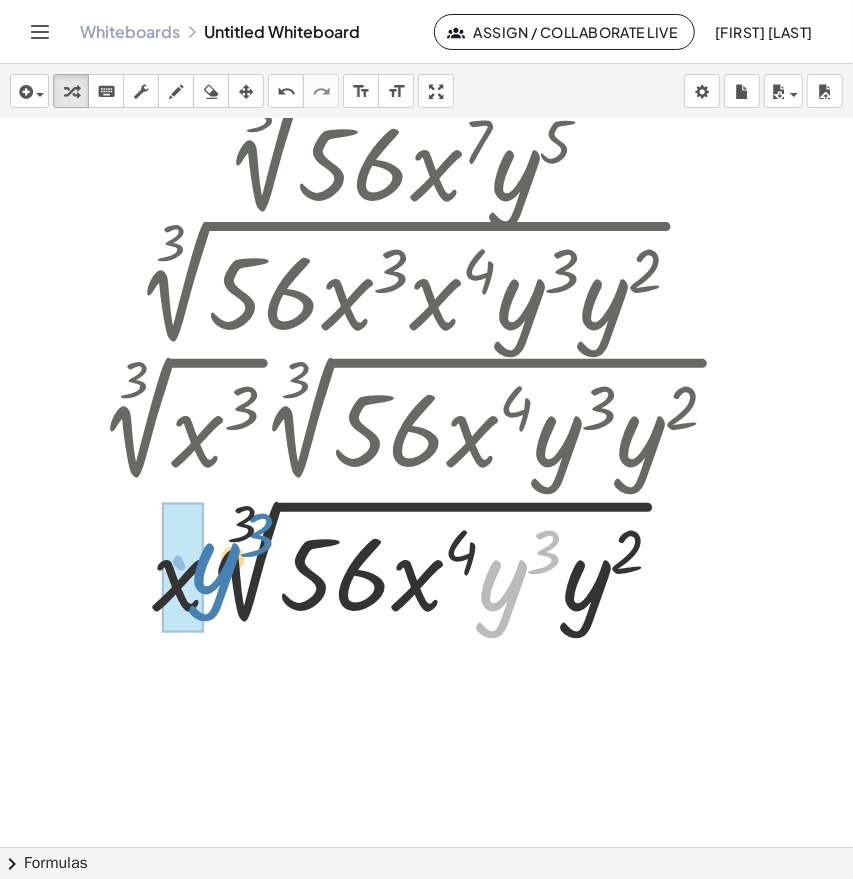 drag, startPoint x: 507, startPoint y: 588, endPoint x: 221, endPoint y: 570, distance: 286.5659 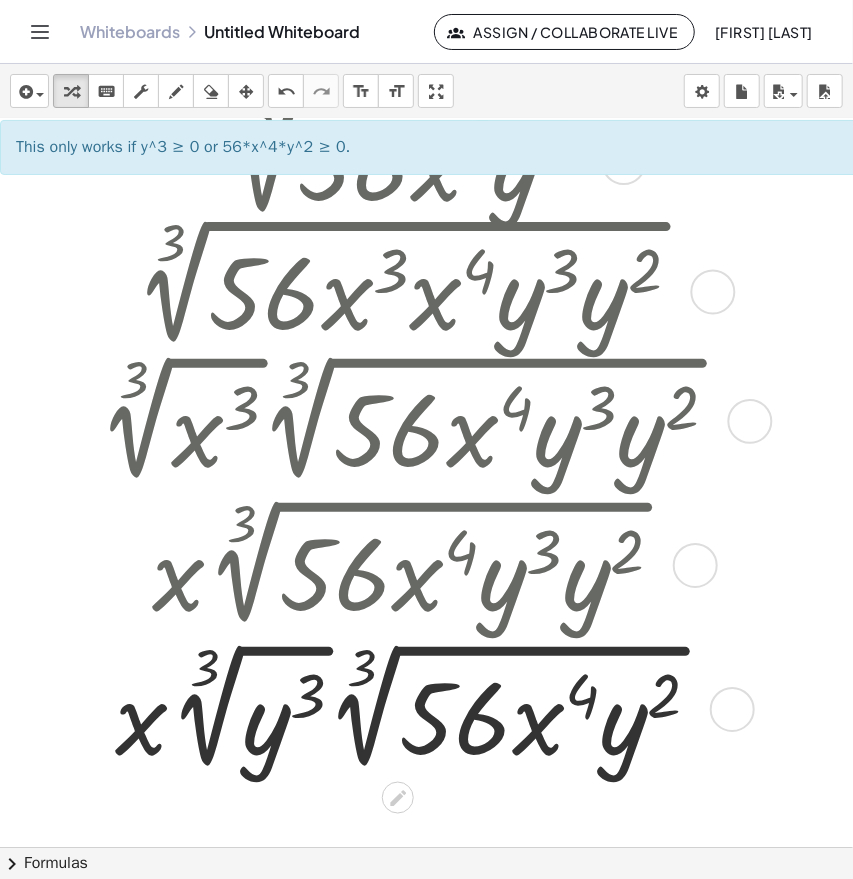 click at bounding box center [415, 708] 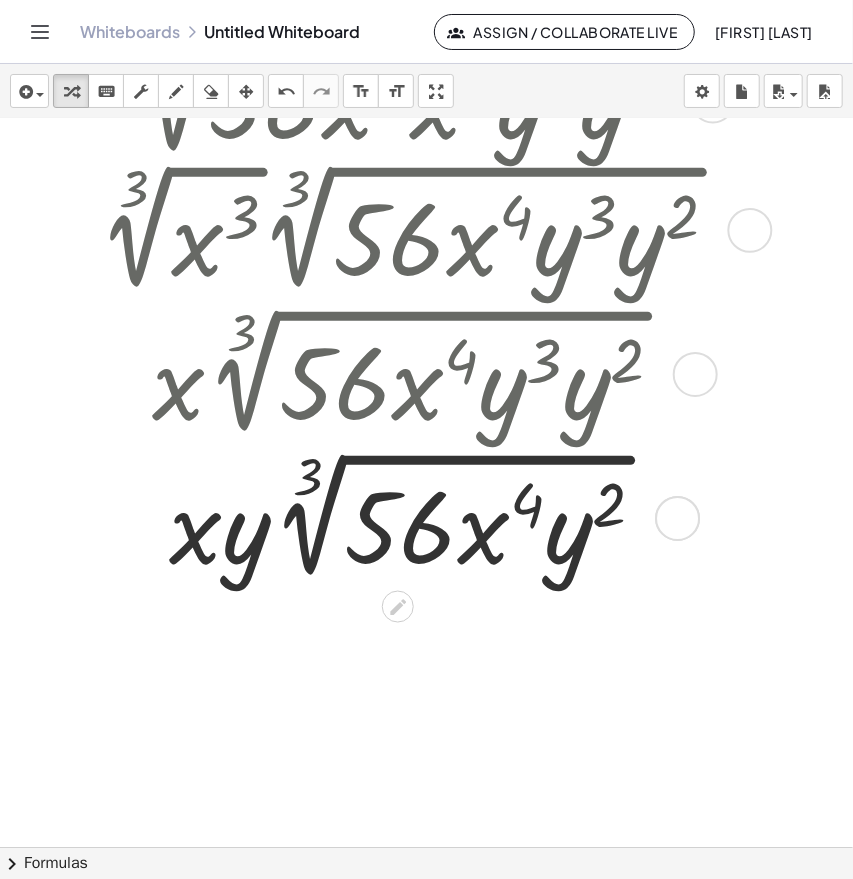 scroll, scrollTop: 313, scrollLeft: 0, axis: vertical 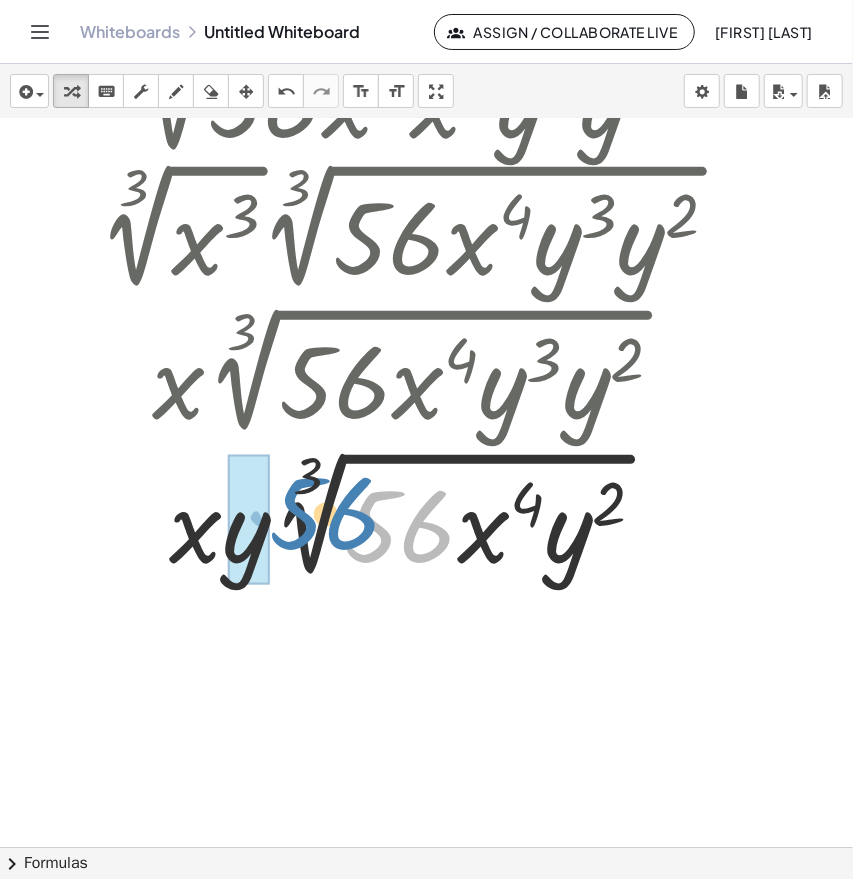 drag, startPoint x: 405, startPoint y: 536, endPoint x: 330, endPoint y: 523, distance: 76.11833 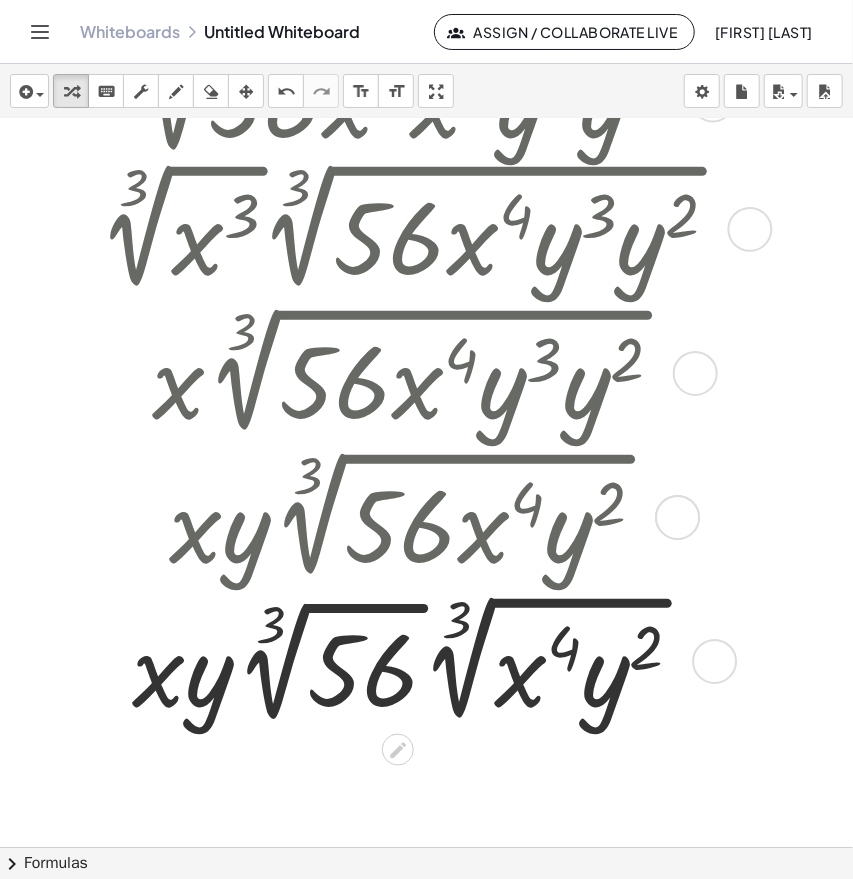 click at bounding box center [415, 660] 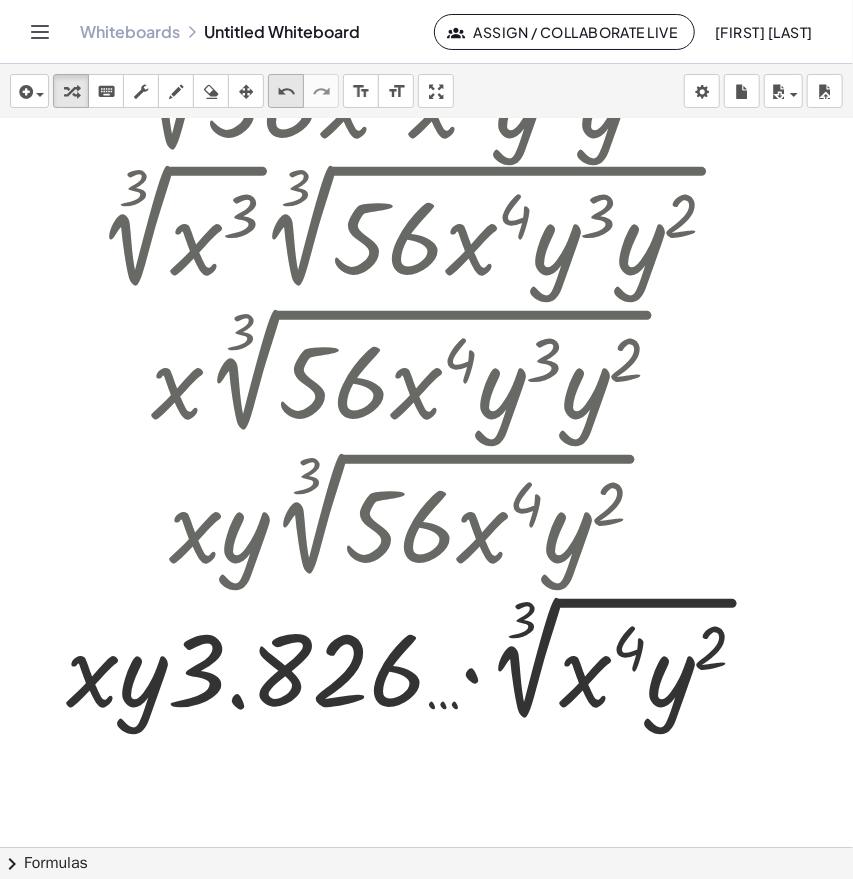 click on "undo" at bounding box center [286, 92] 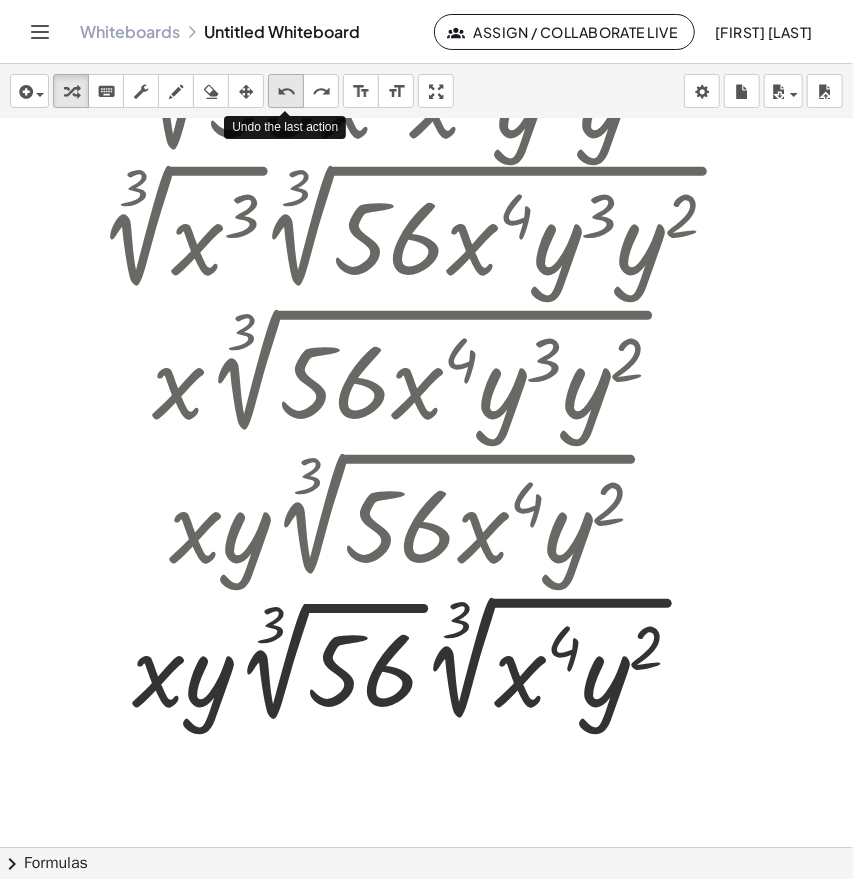 click on "undo" at bounding box center [286, 92] 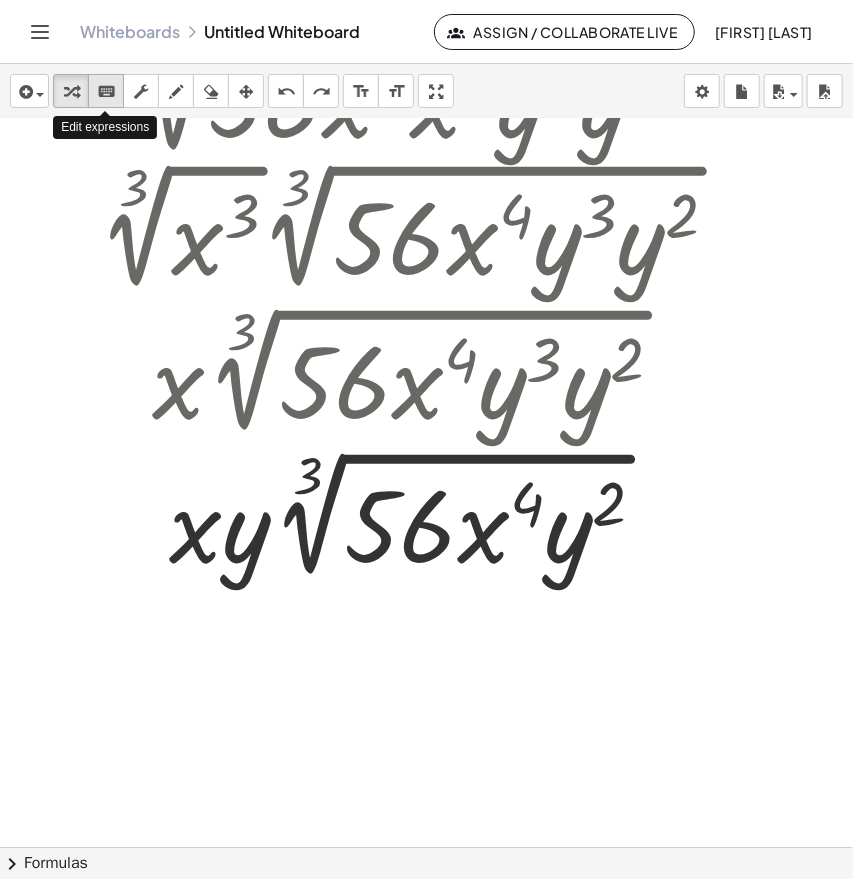 click on "keyboard" at bounding box center [106, 92] 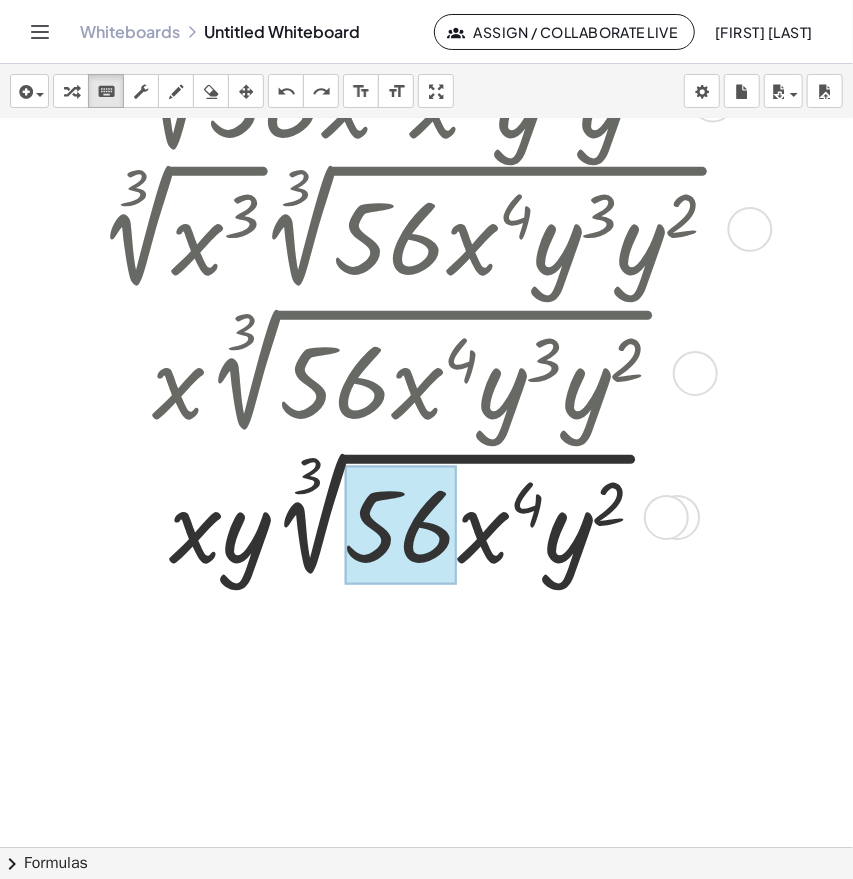 click at bounding box center (401, 524) 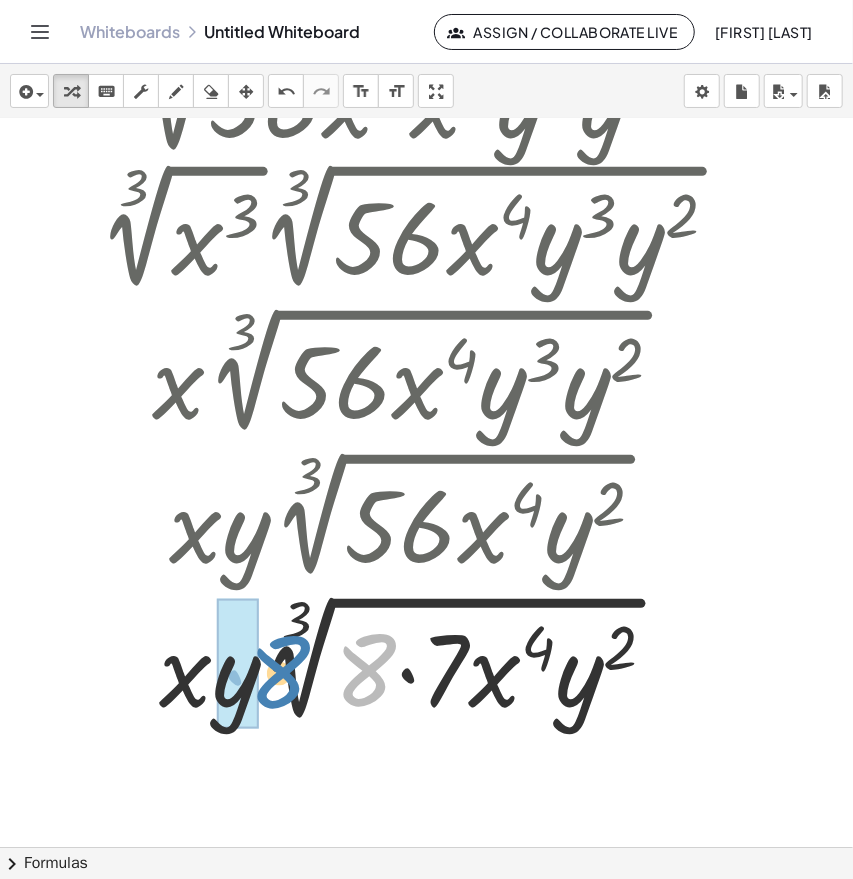 drag, startPoint x: 370, startPoint y: 677, endPoint x: 284, endPoint y: 679, distance: 86.023254 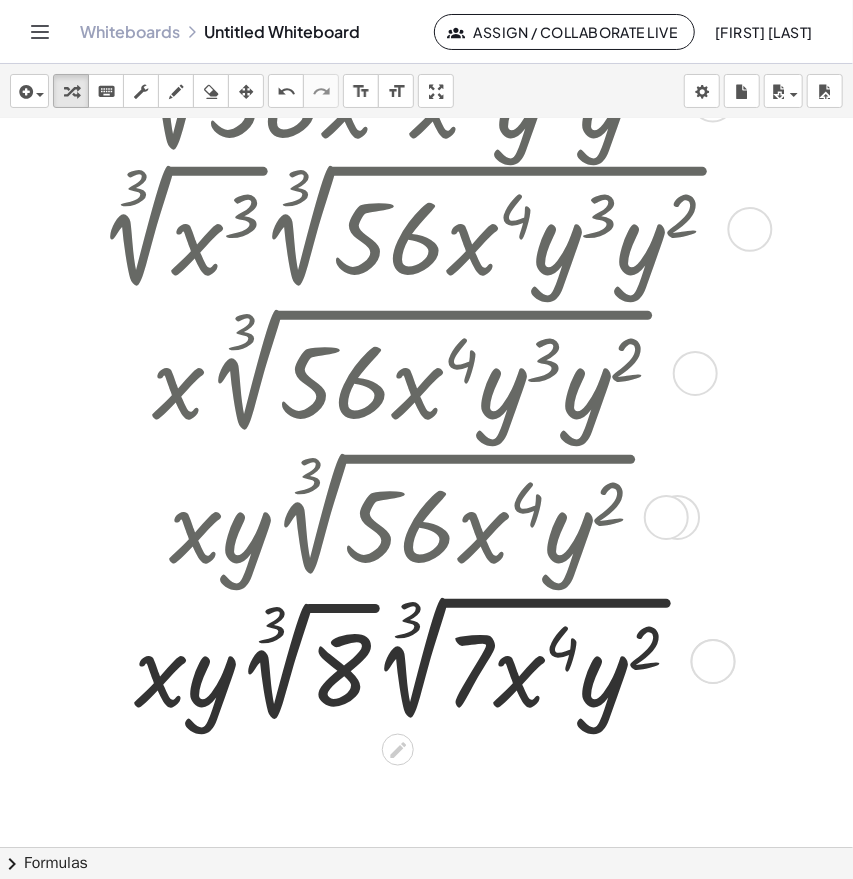 click at bounding box center (415, 660) 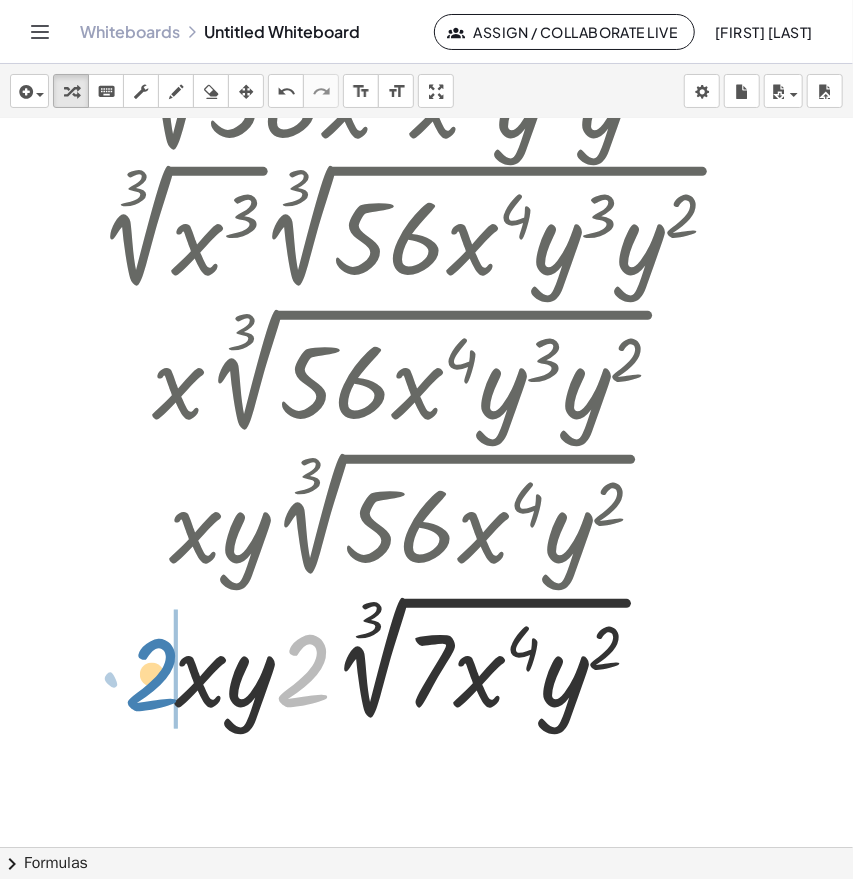 drag, startPoint x: 305, startPoint y: 687, endPoint x: 155, endPoint y: 690, distance: 150.03 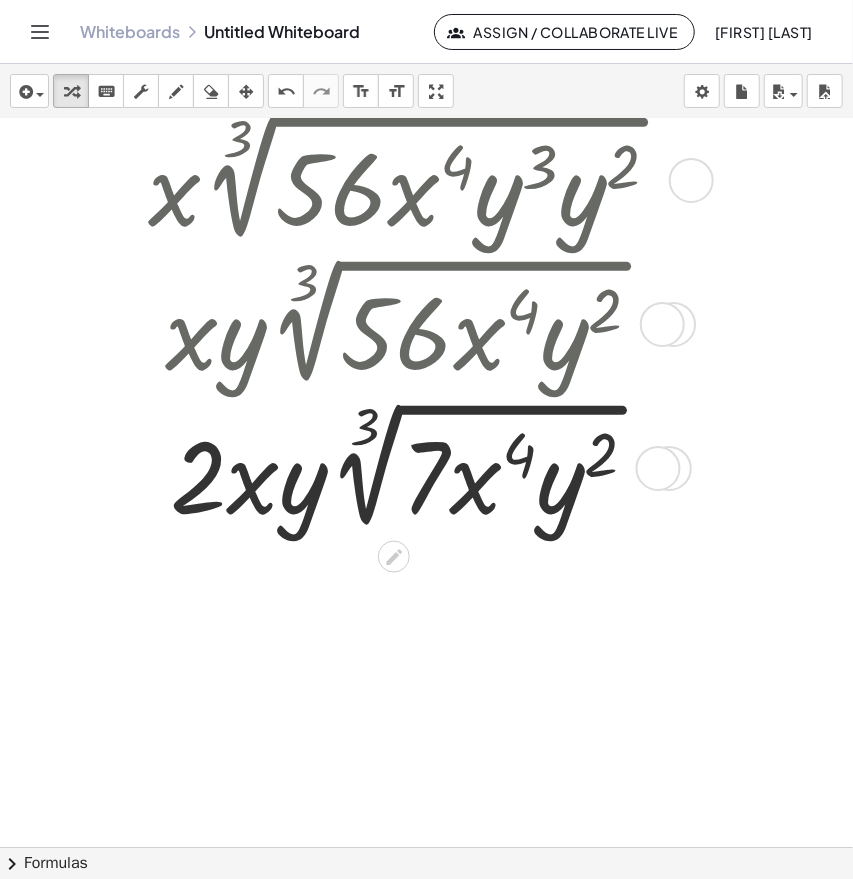 scroll, scrollTop: 498, scrollLeft: 8, axis: both 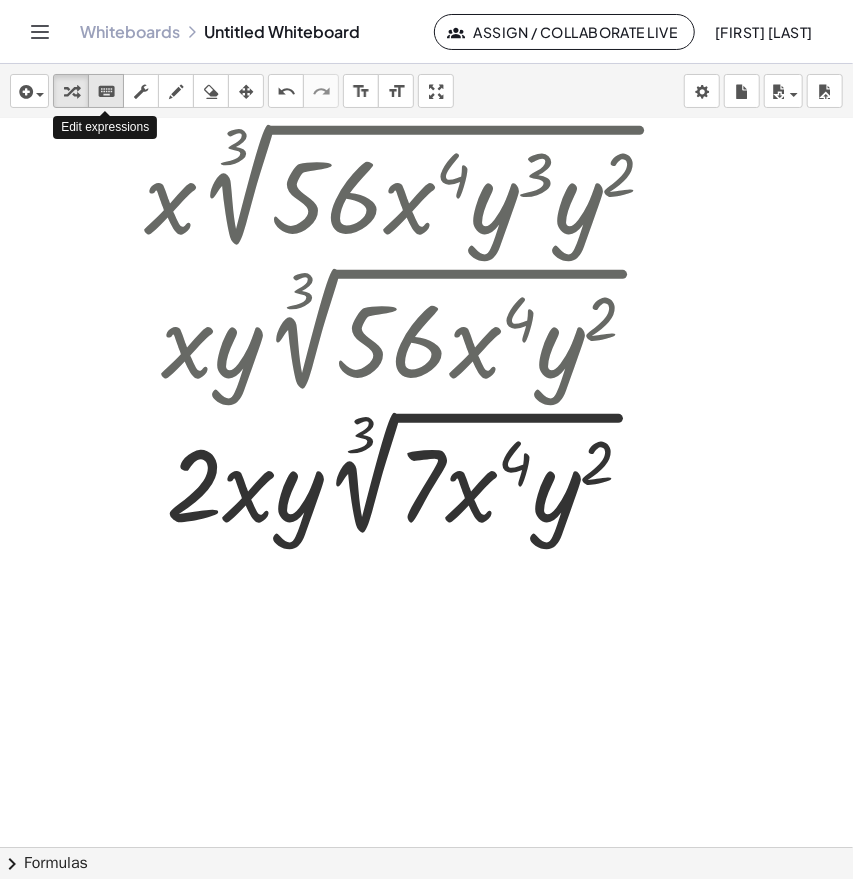 click on "keyboard" at bounding box center (106, 92) 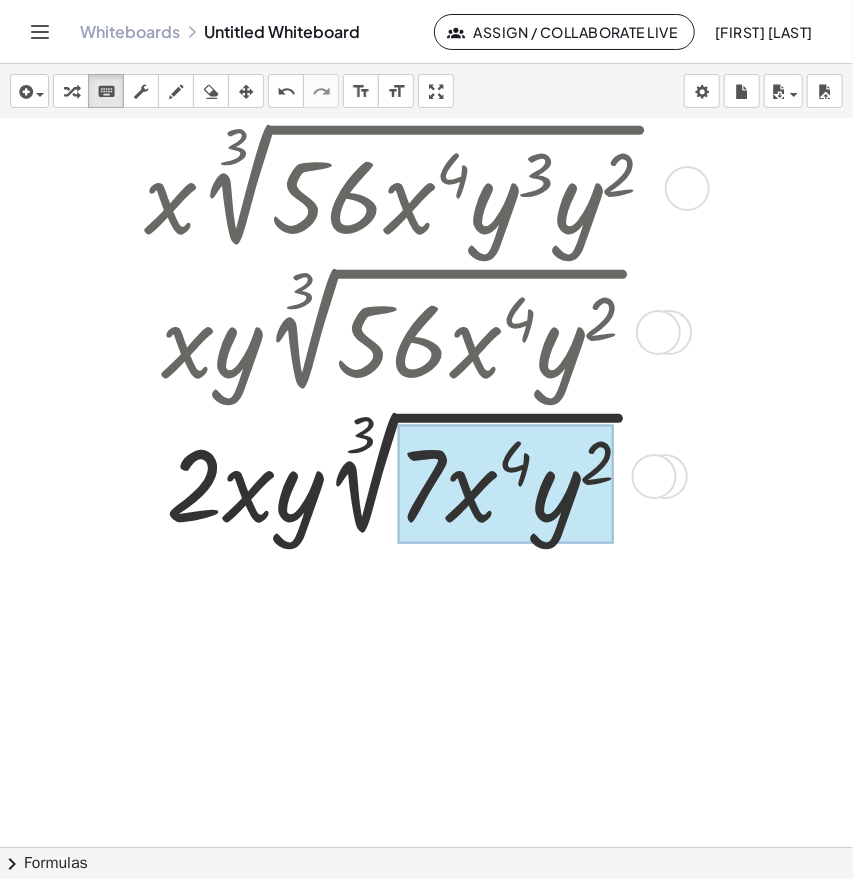 click at bounding box center [505, 483] 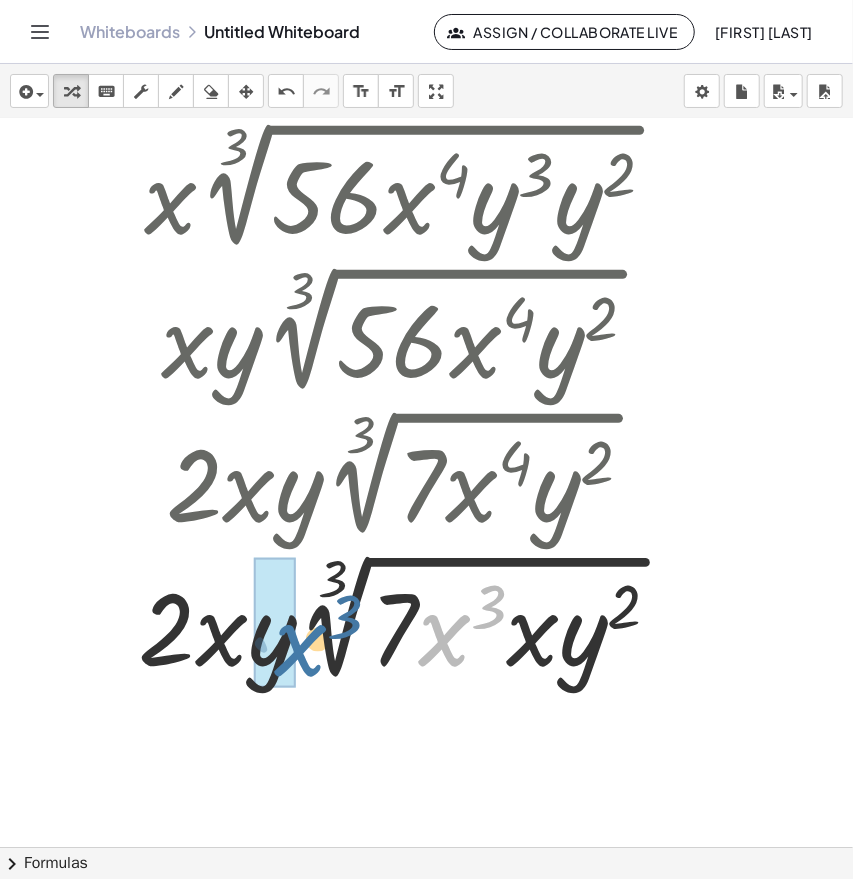 drag, startPoint x: 442, startPoint y: 642, endPoint x: 297, endPoint y: 651, distance: 145.27904 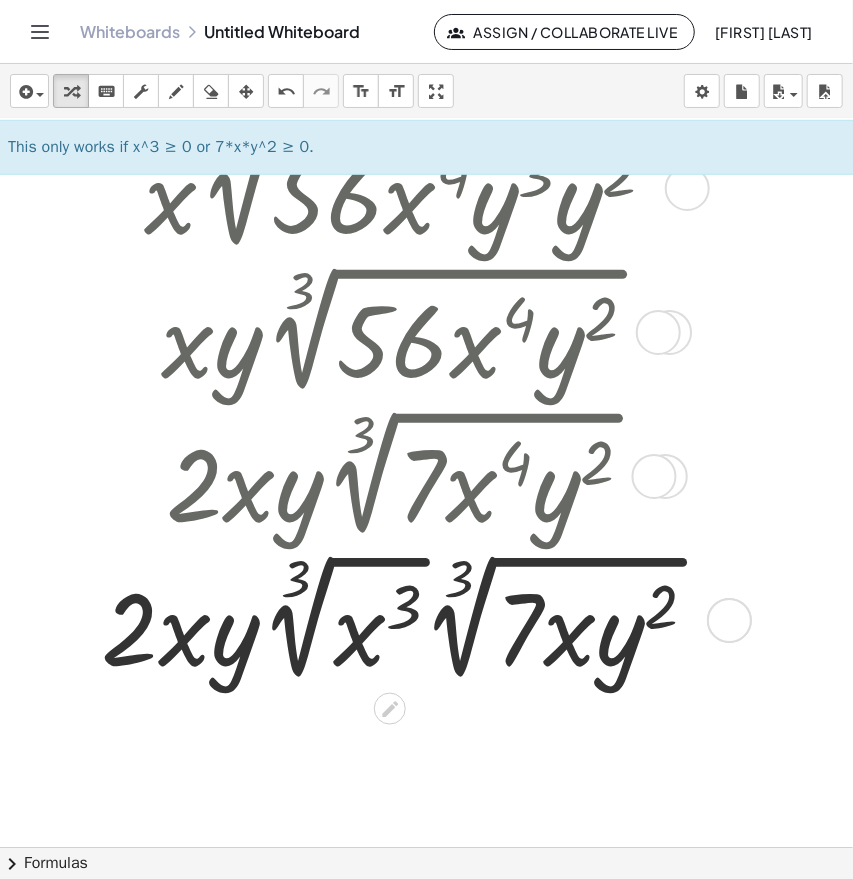 click at bounding box center [407, 619] 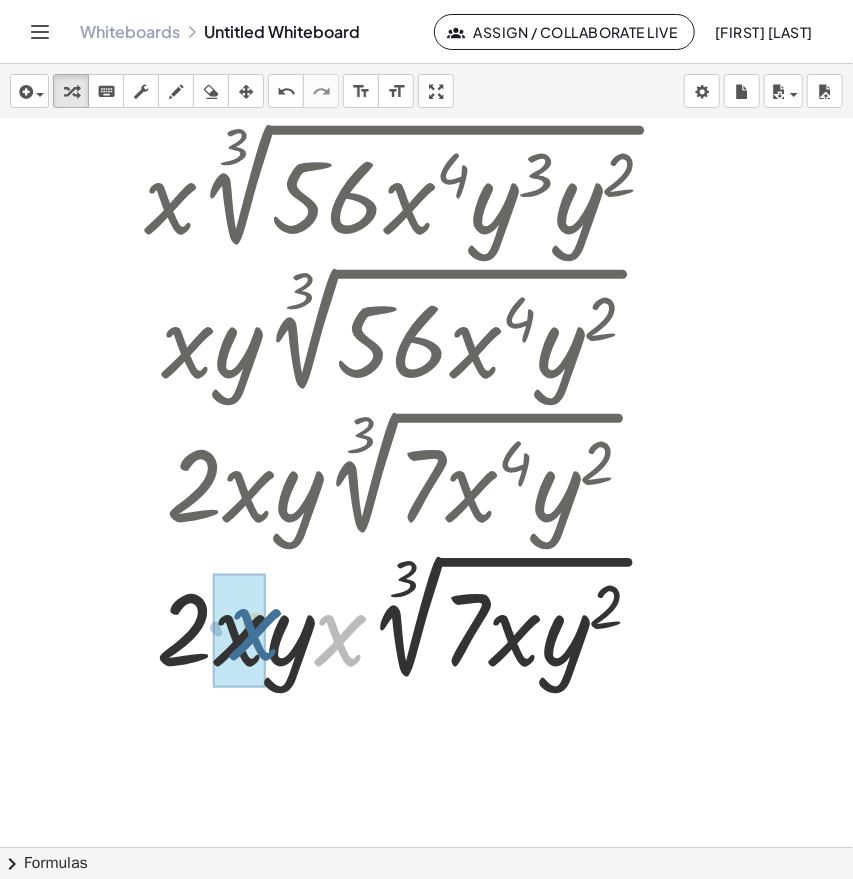 drag, startPoint x: 339, startPoint y: 655, endPoint x: 252, endPoint y: 649, distance: 87.20665 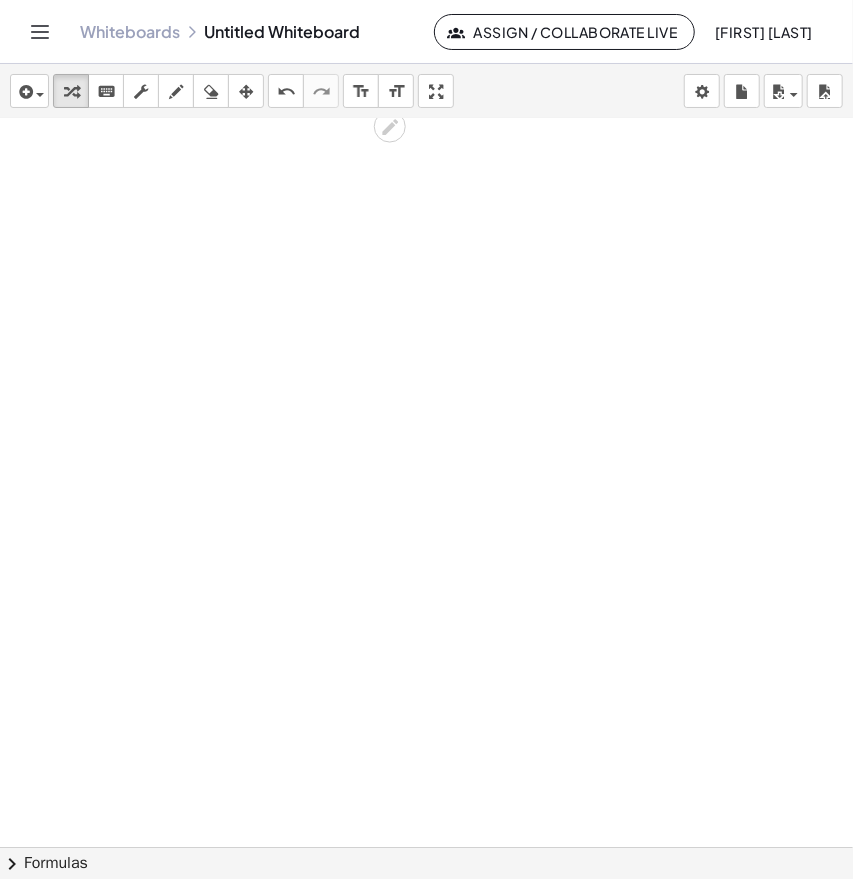scroll, scrollTop: 1094, scrollLeft: 7, axis: both 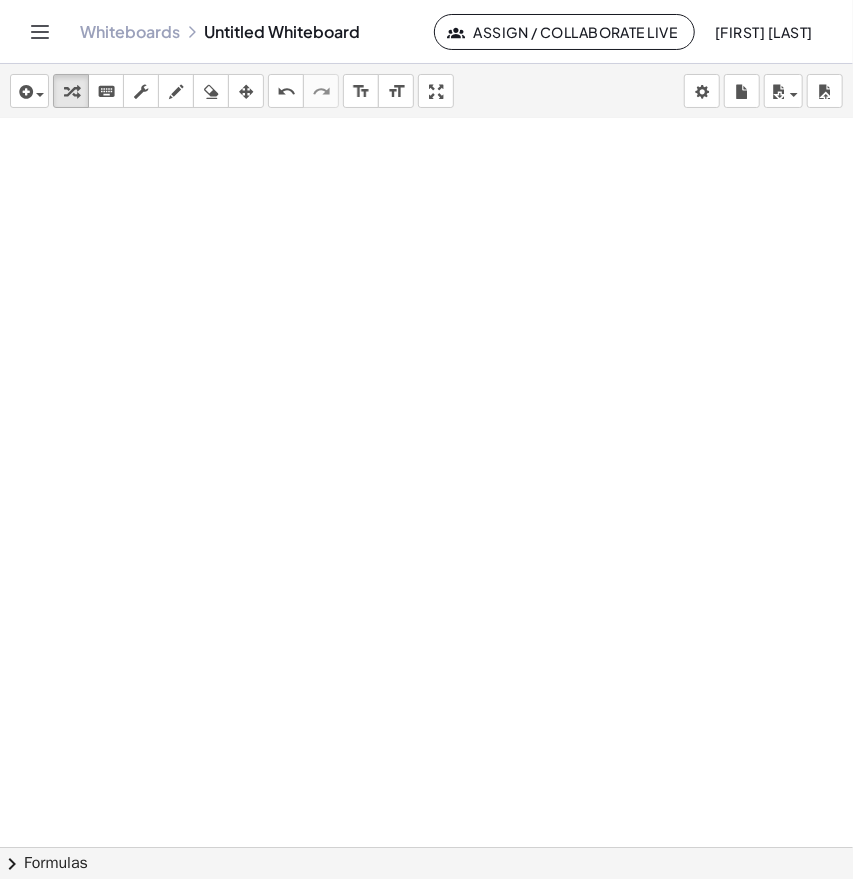 click at bounding box center [446, 117] 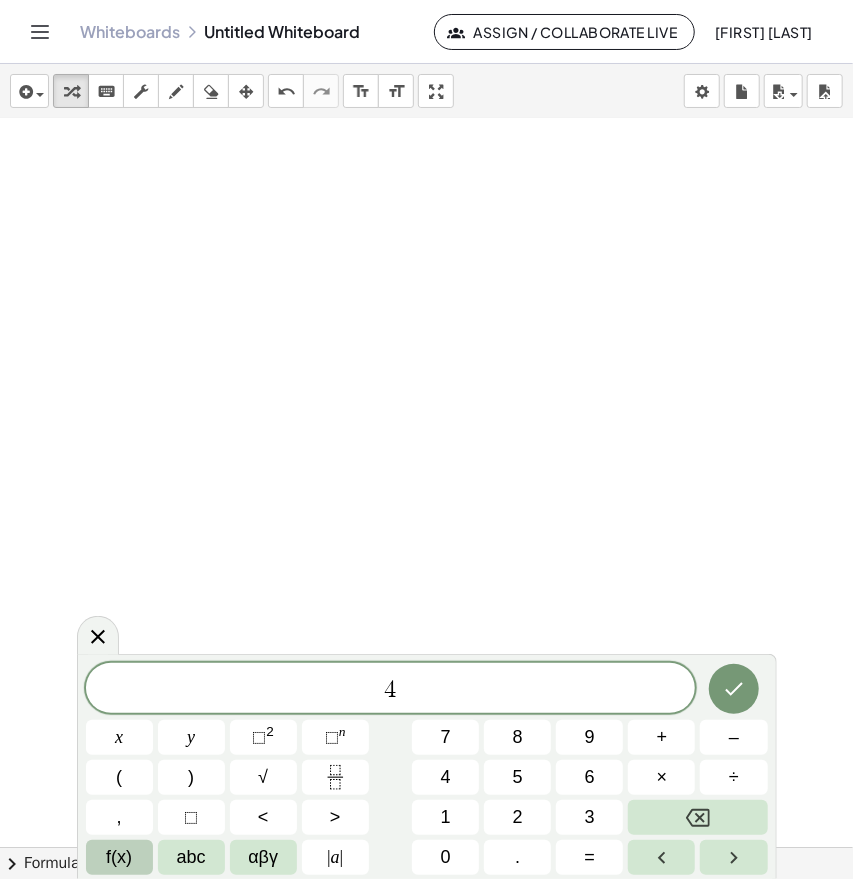 click on "f(x)" at bounding box center [119, 857] 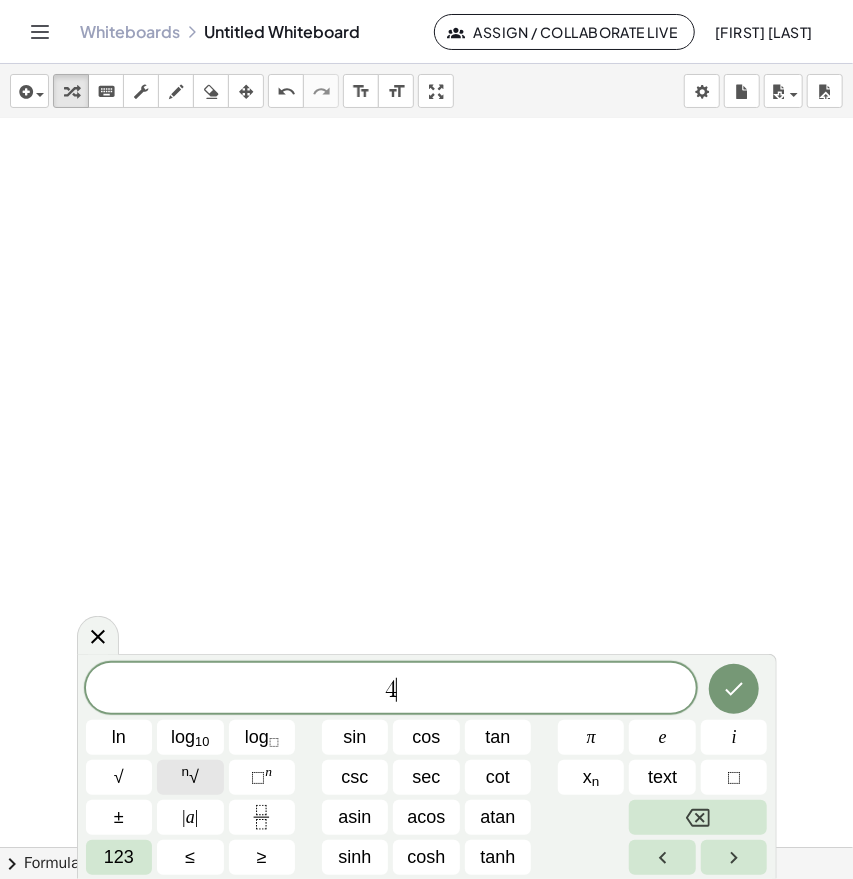 click on "n √" 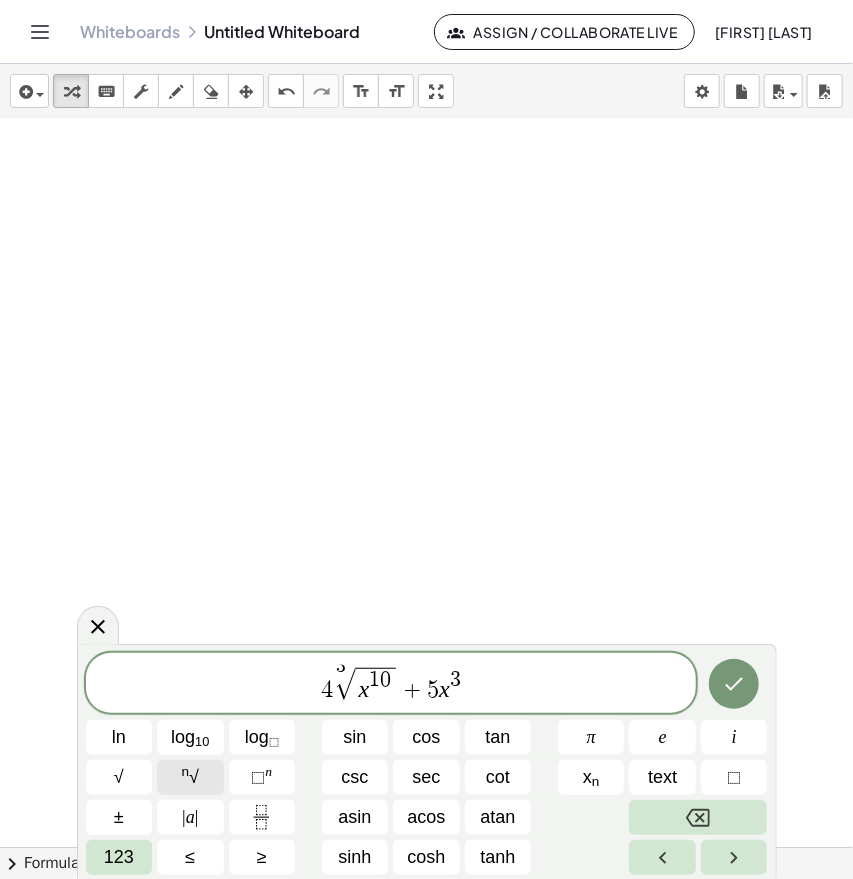 click on "n √" at bounding box center (190, 777) 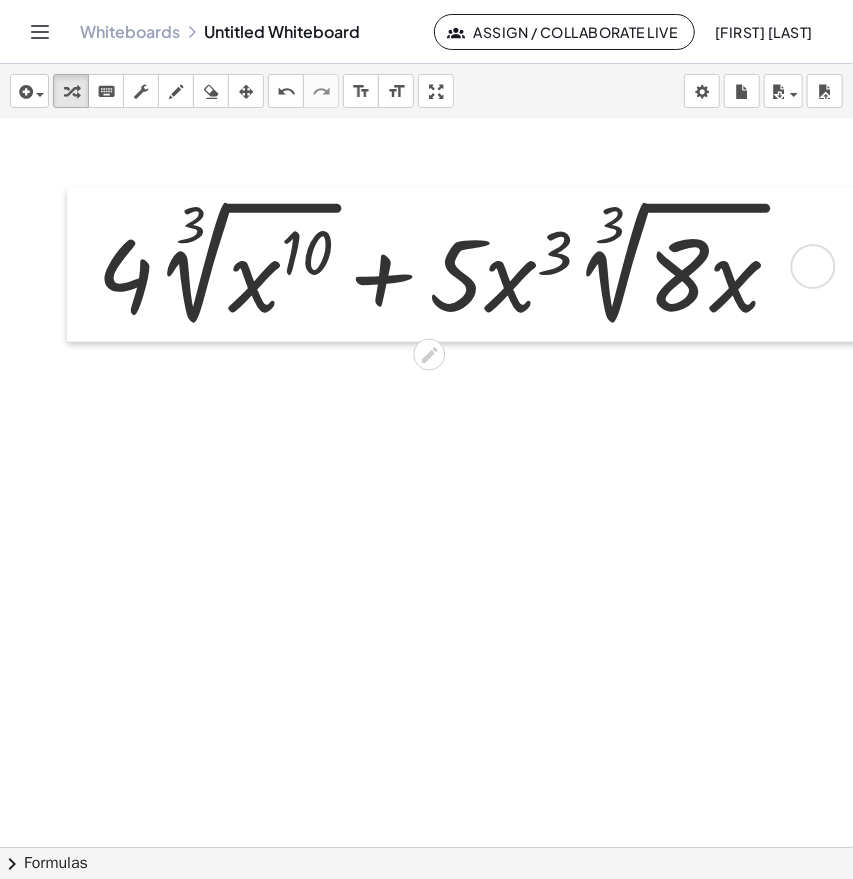 drag, startPoint x: 245, startPoint y: 449, endPoint x: 85, endPoint y: 233, distance: 268.80475 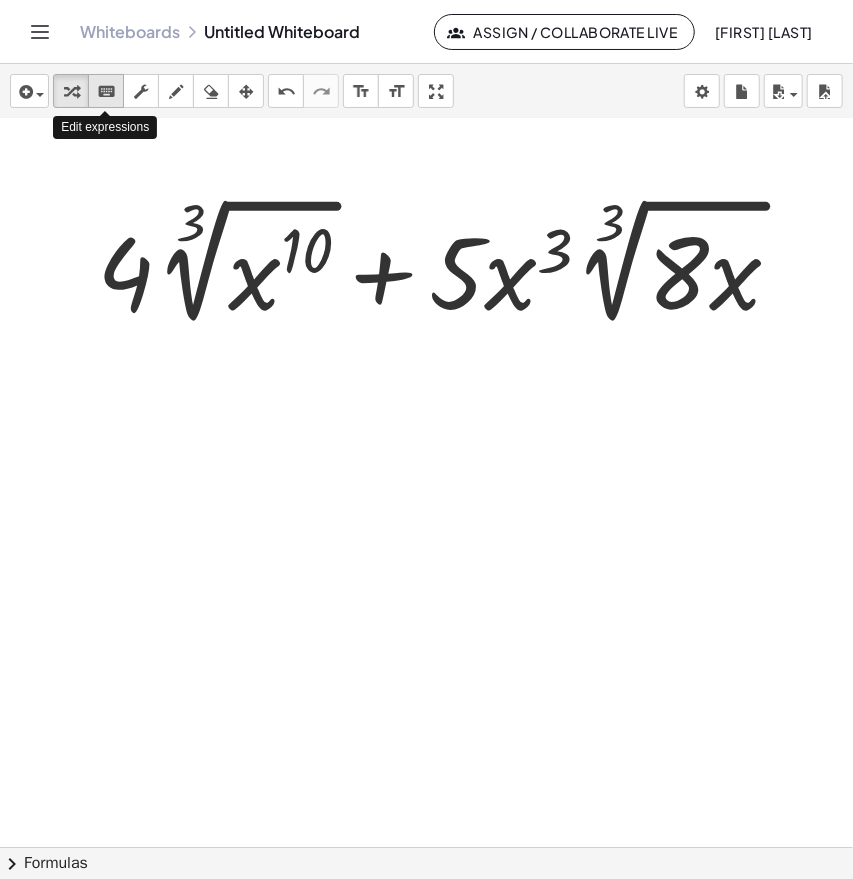 click on "keyboard" at bounding box center [106, 92] 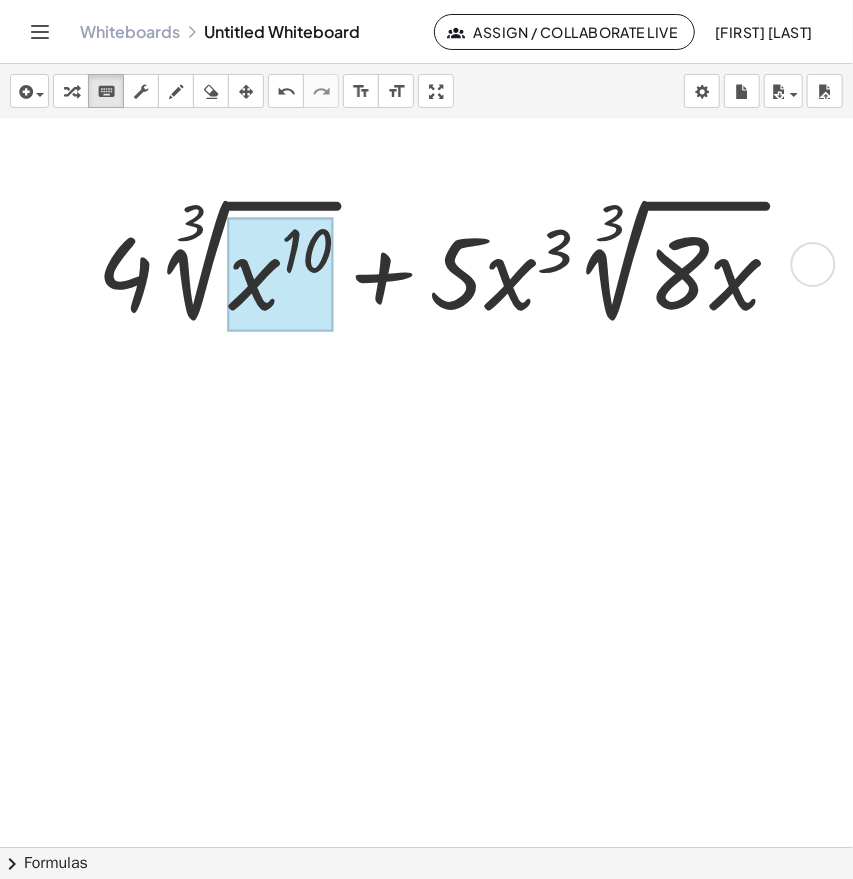 click at bounding box center (280, 275) 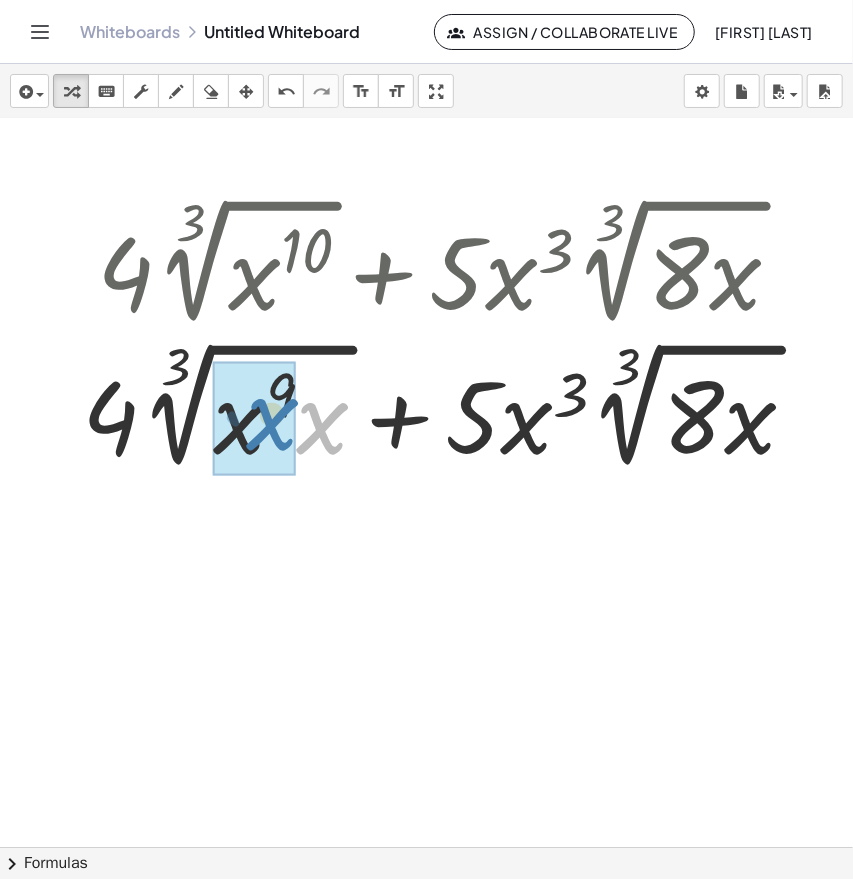 drag, startPoint x: 320, startPoint y: 446, endPoint x: 269, endPoint y: 442, distance: 51.156624 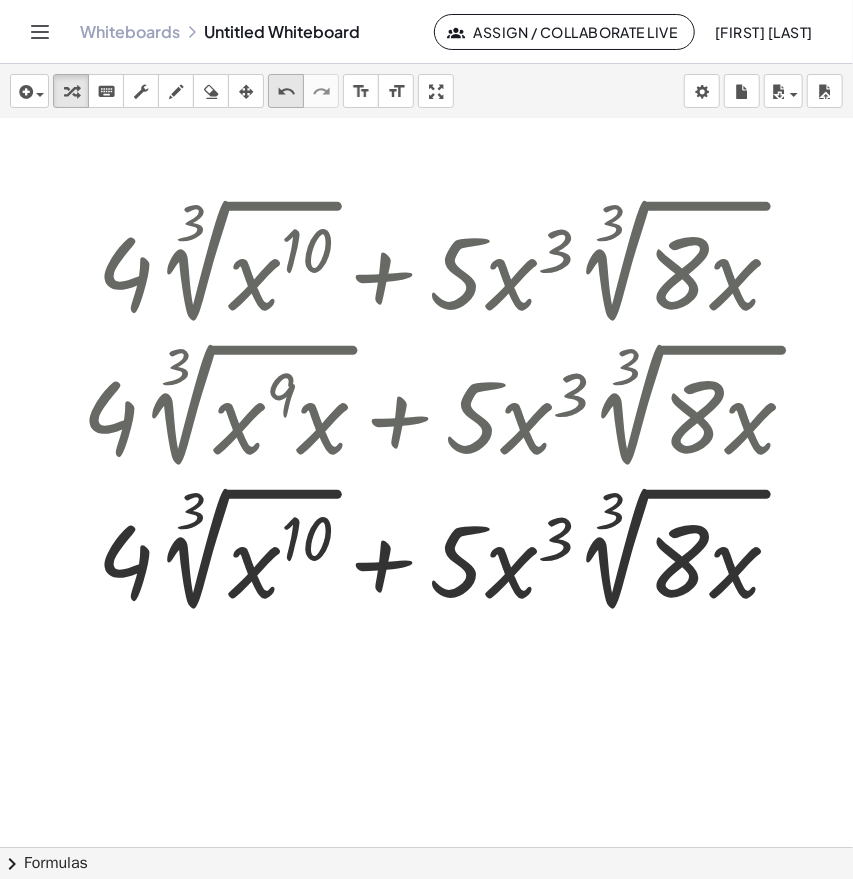 click on "undo" at bounding box center (286, 92) 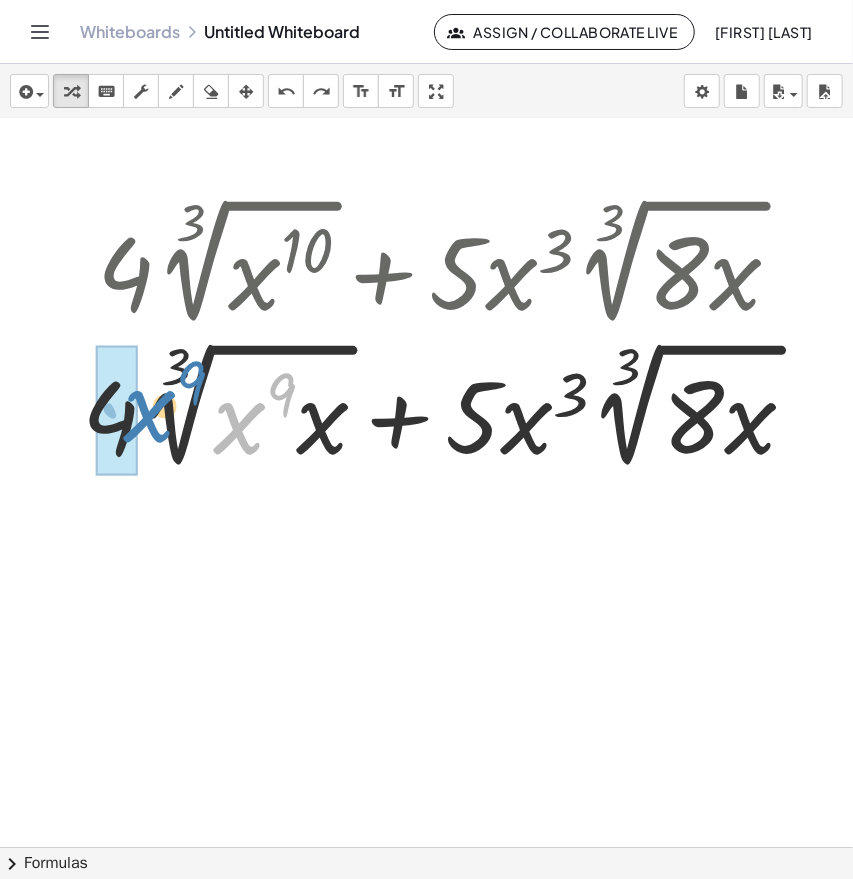 drag, startPoint x: 227, startPoint y: 443, endPoint x: 137, endPoint y: 432, distance: 90.66973 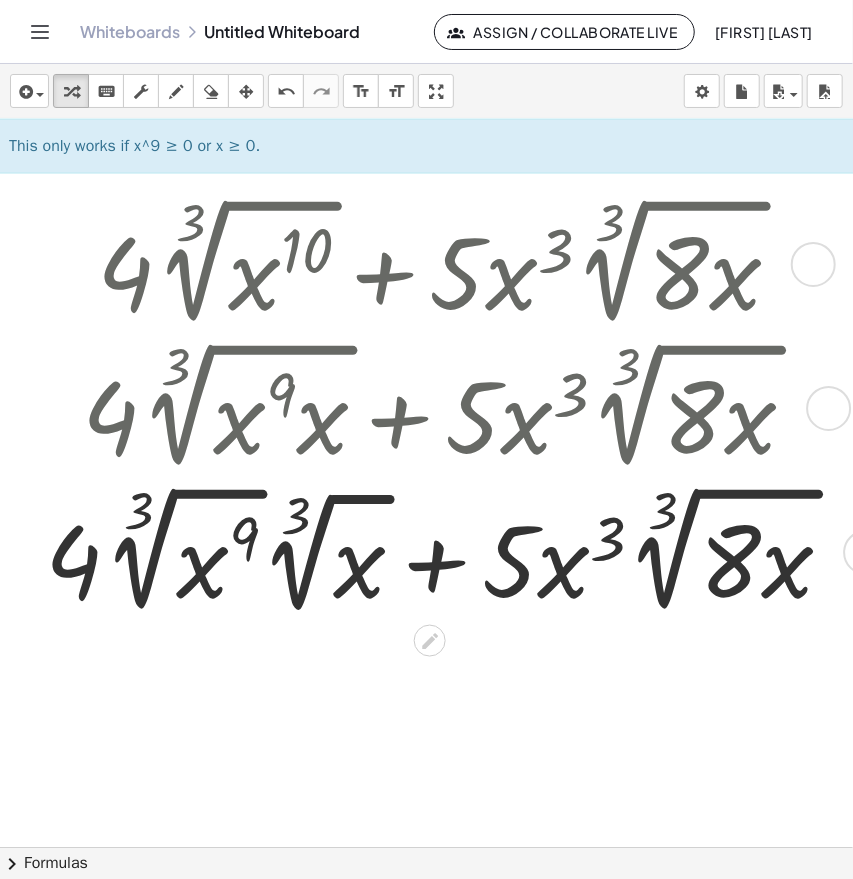 click at bounding box center (447, 551) 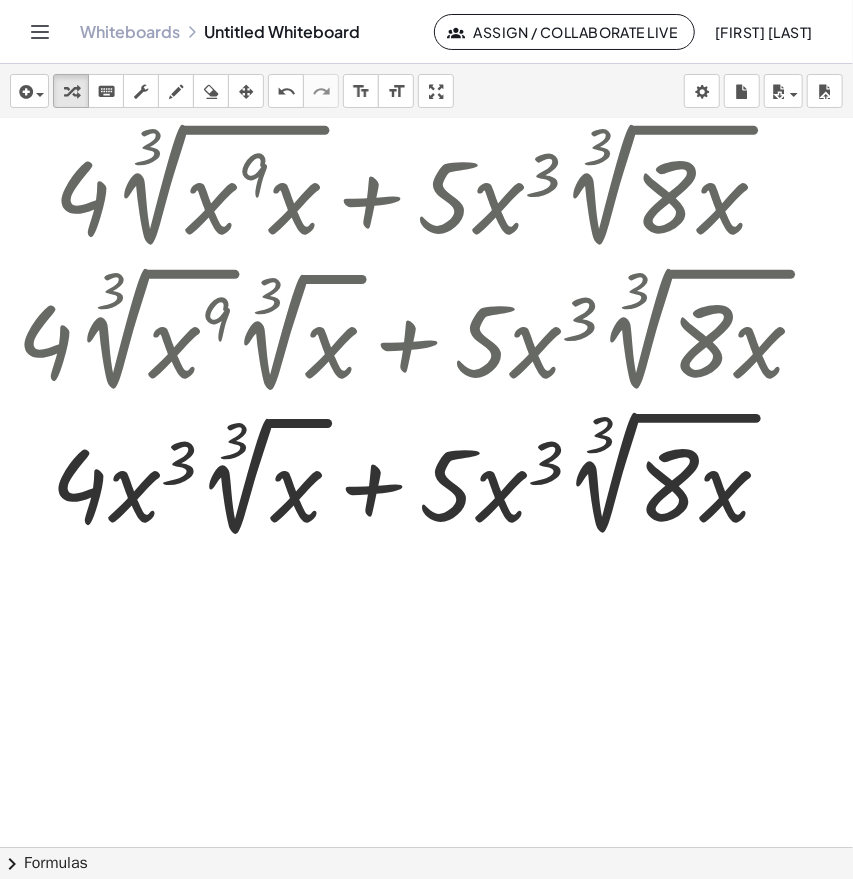 scroll, scrollTop: 1299, scrollLeft: 33, axis: both 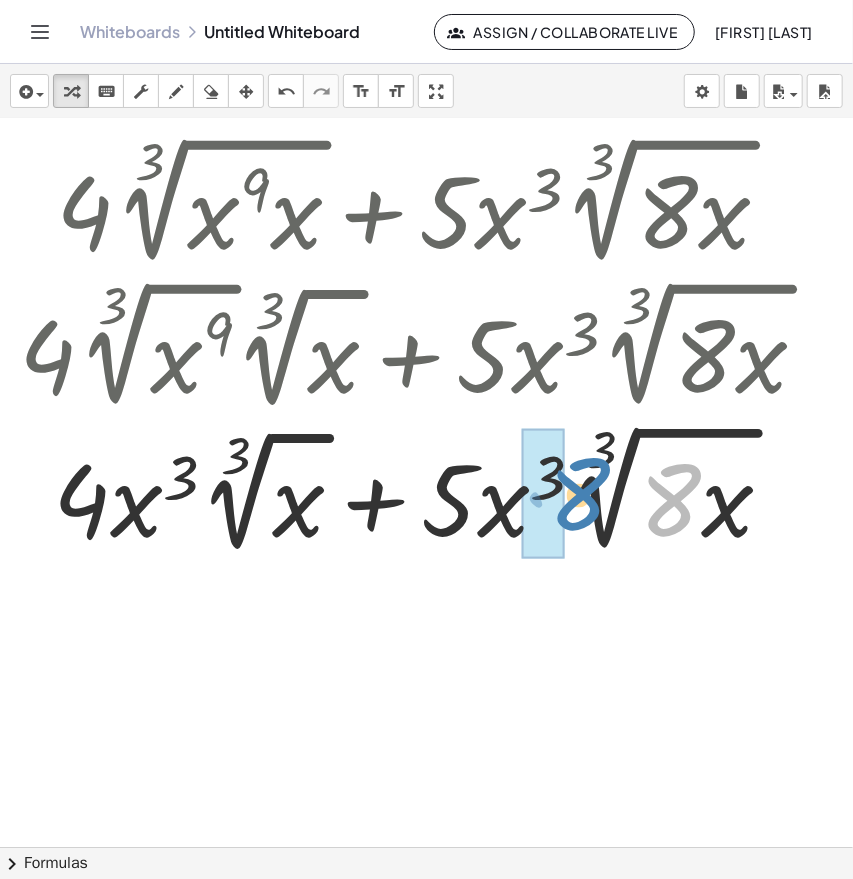drag, startPoint x: 672, startPoint y: 511, endPoint x: 581, endPoint y: 505, distance: 91.197586 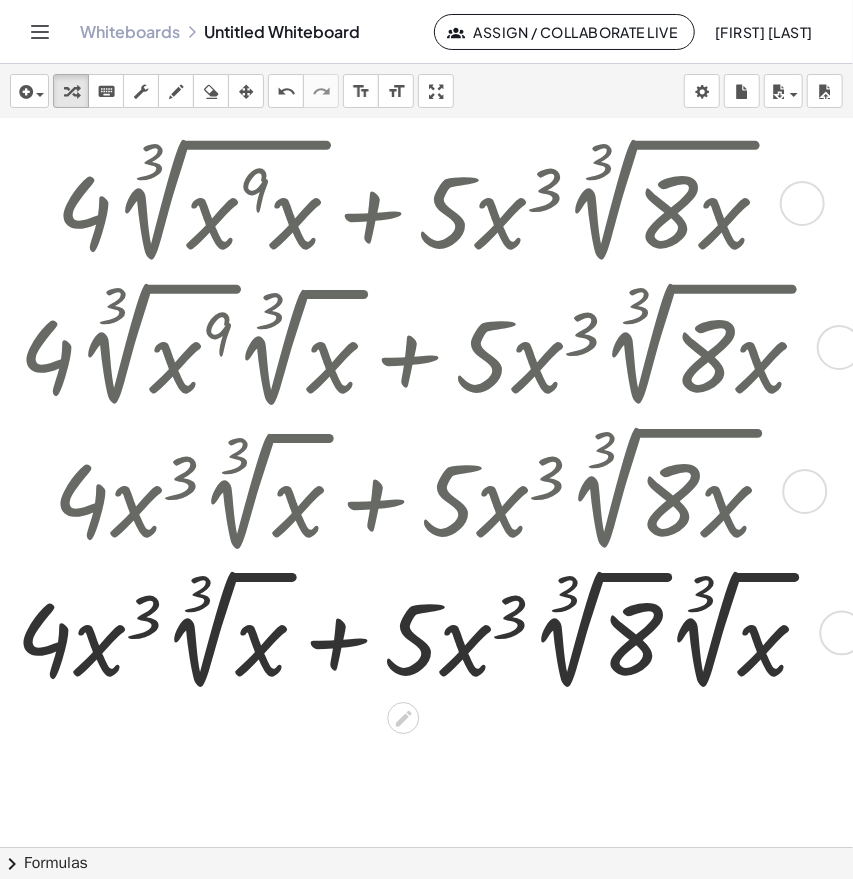 click at bounding box center [421, 631] 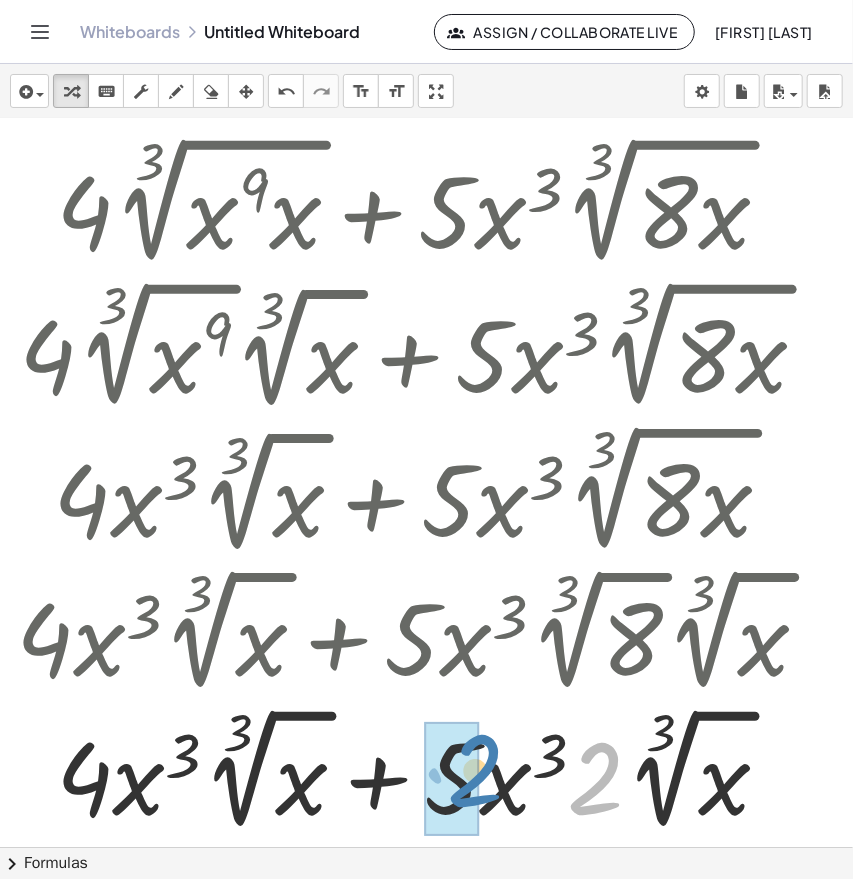 drag, startPoint x: 604, startPoint y: 775, endPoint x: 484, endPoint y: 767, distance: 120.26637 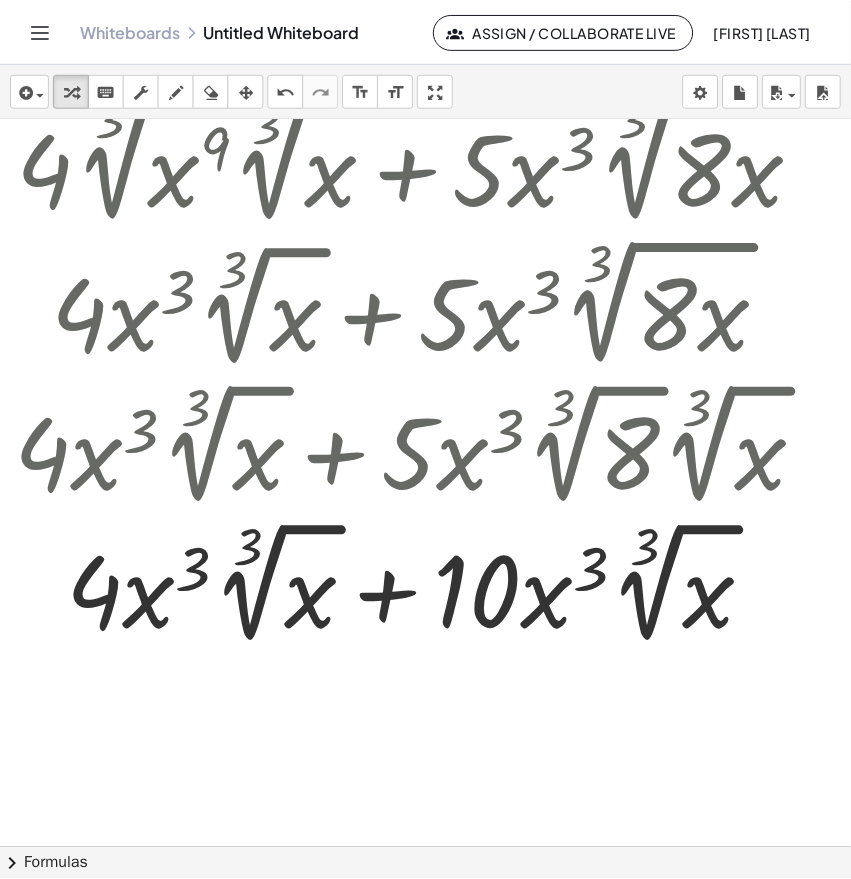 scroll, scrollTop: 1482, scrollLeft: 35, axis: both 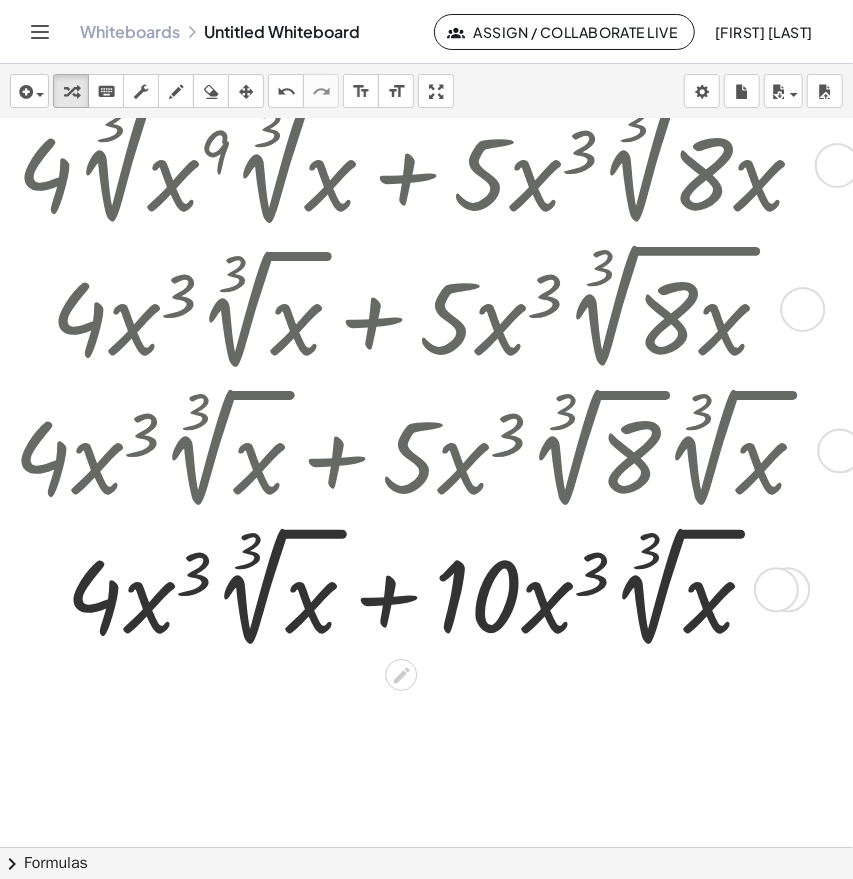 click at bounding box center (419, 587) 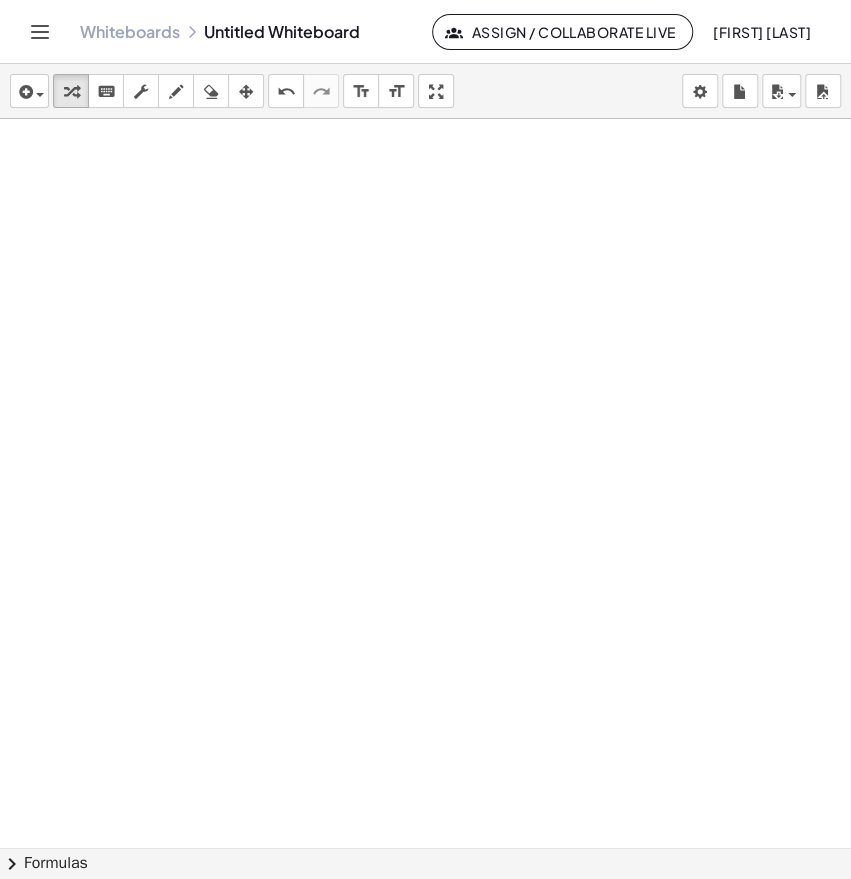 scroll, scrollTop: 2456, scrollLeft: 37, axis: both 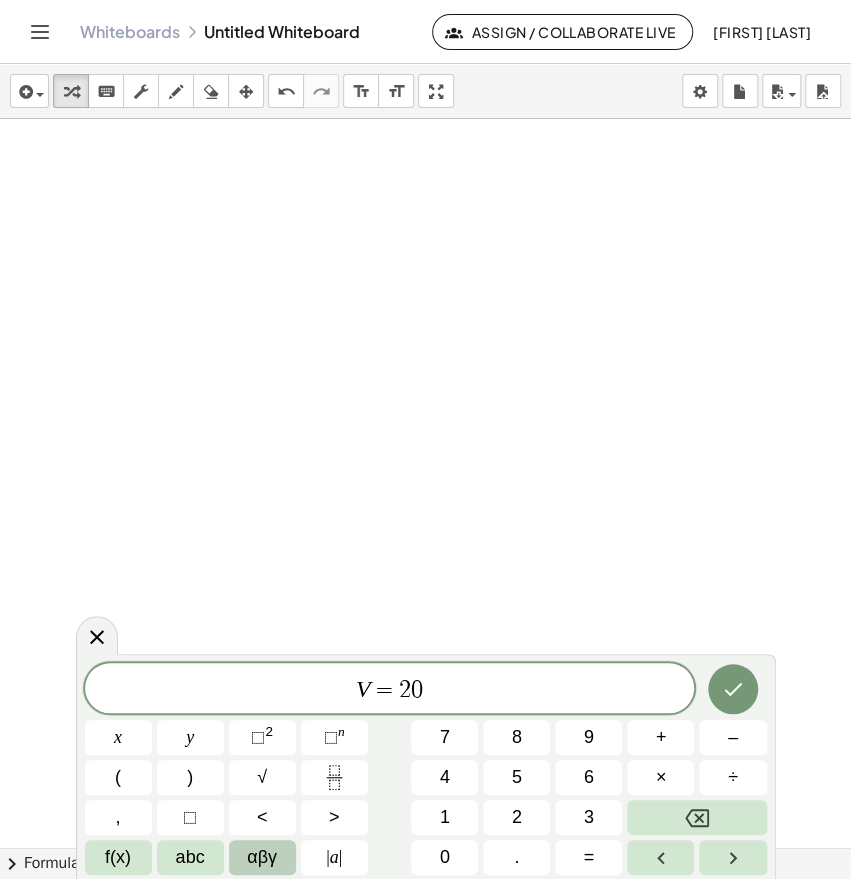 click on "αβγ" at bounding box center (262, 857) 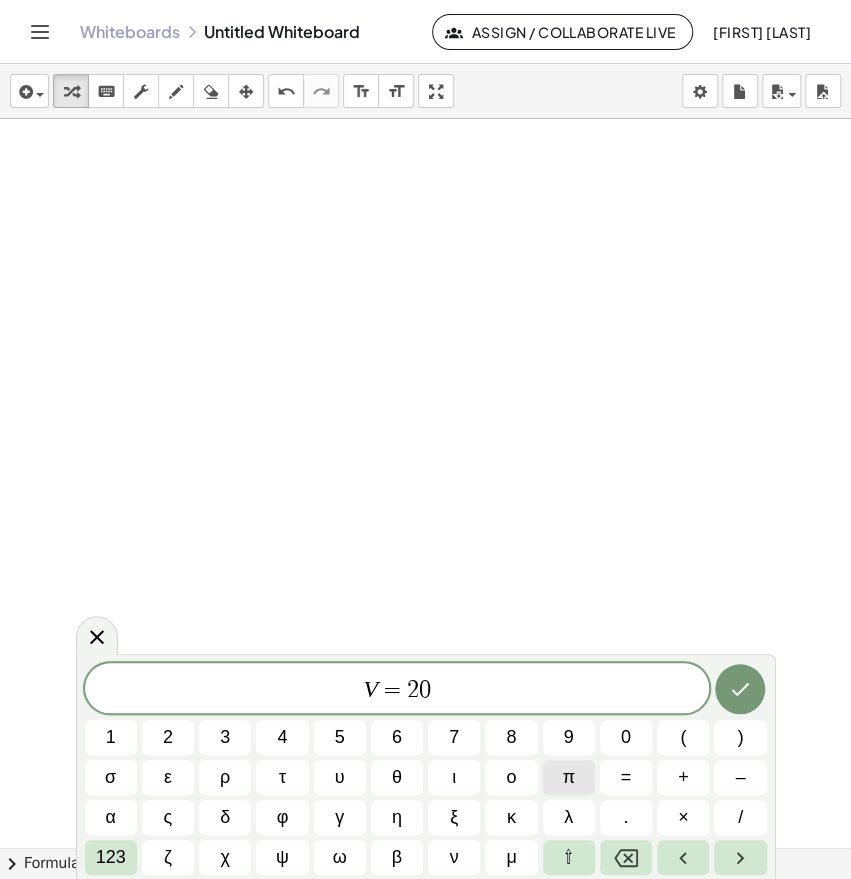 click on "π" at bounding box center (569, 777) 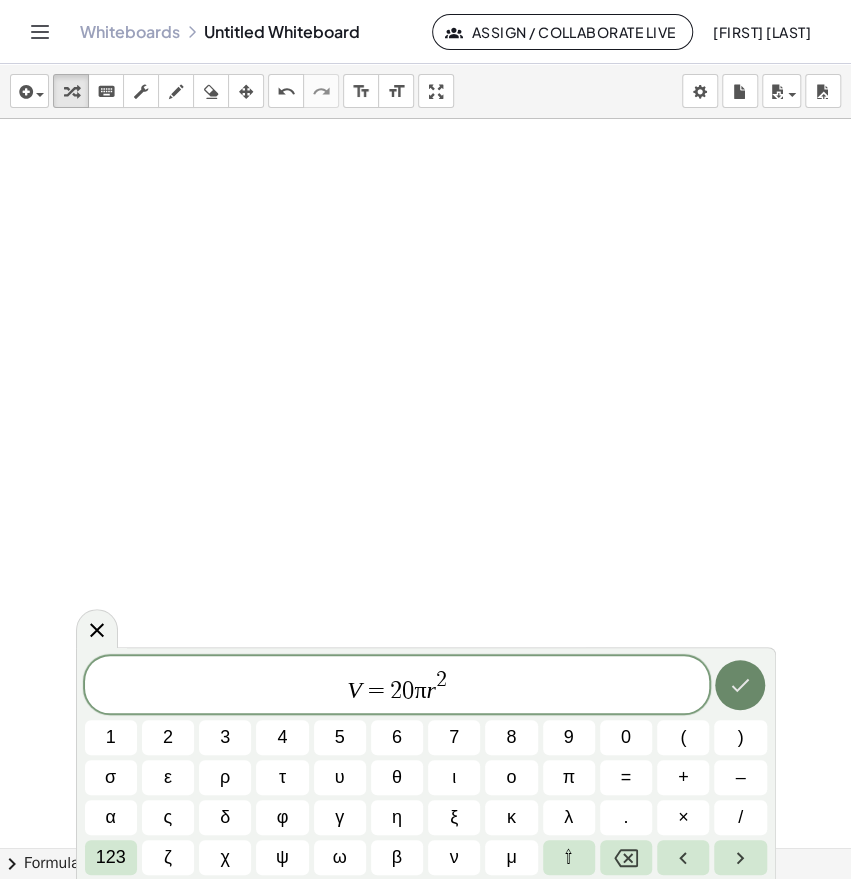 click 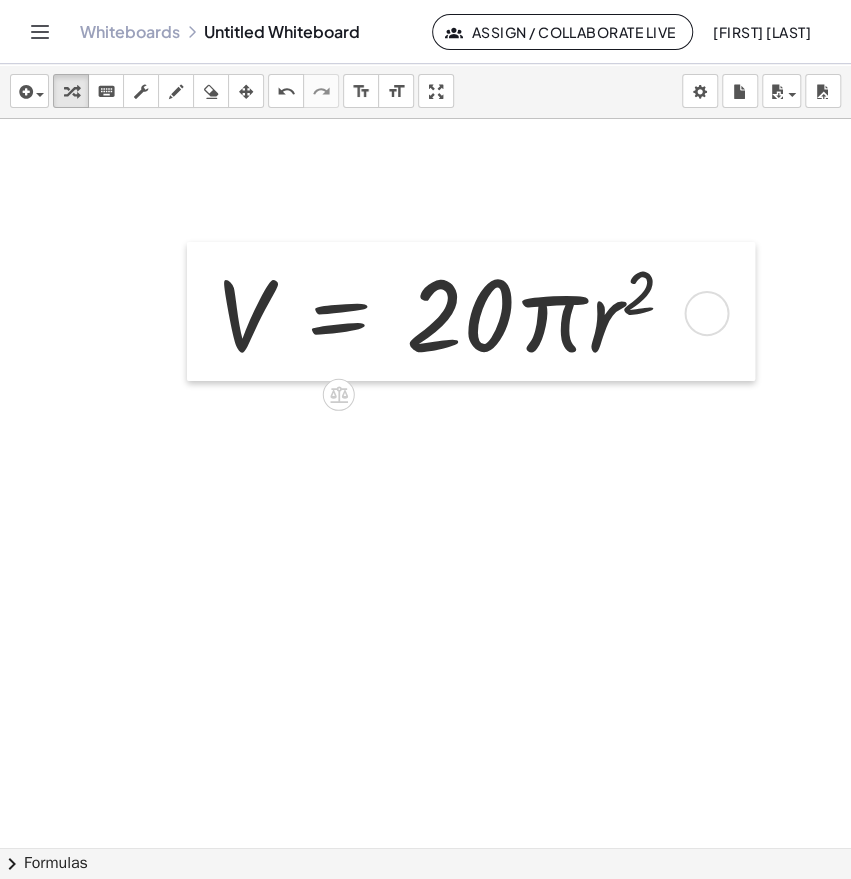 drag, startPoint x: 235, startPoint y: 435, endPoint x: 202, endPoint y: 281, distance: 157.49603 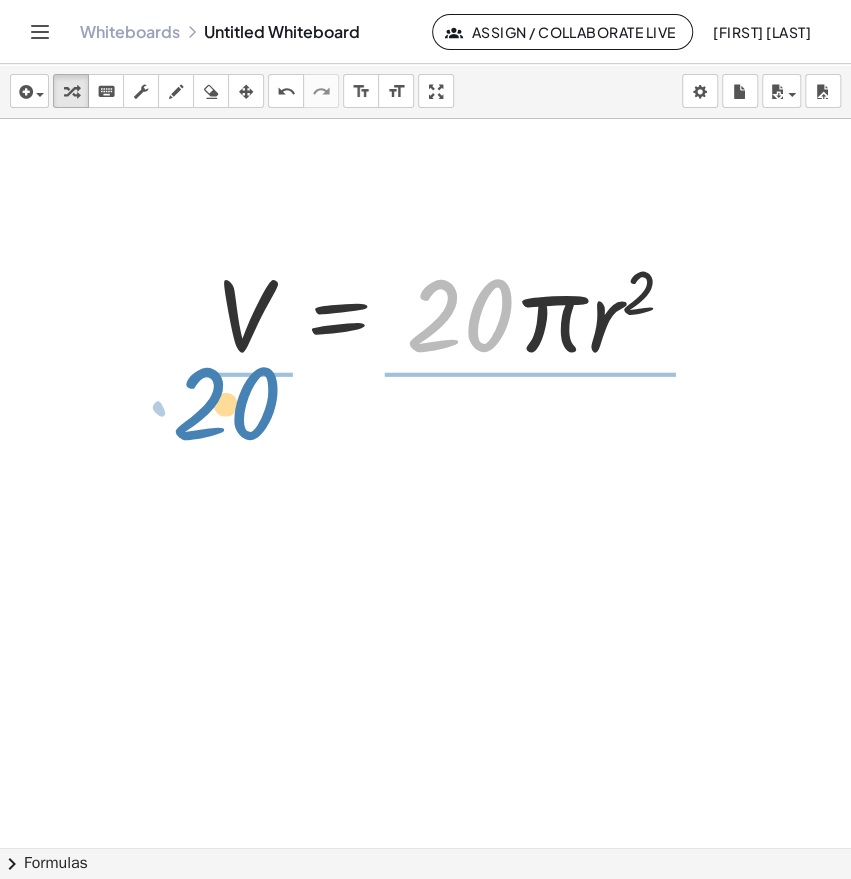 drag, startPoint x: 486, startPoint y: 343, endPoint x: 252, endPoint y: 430, distance: 249.64975 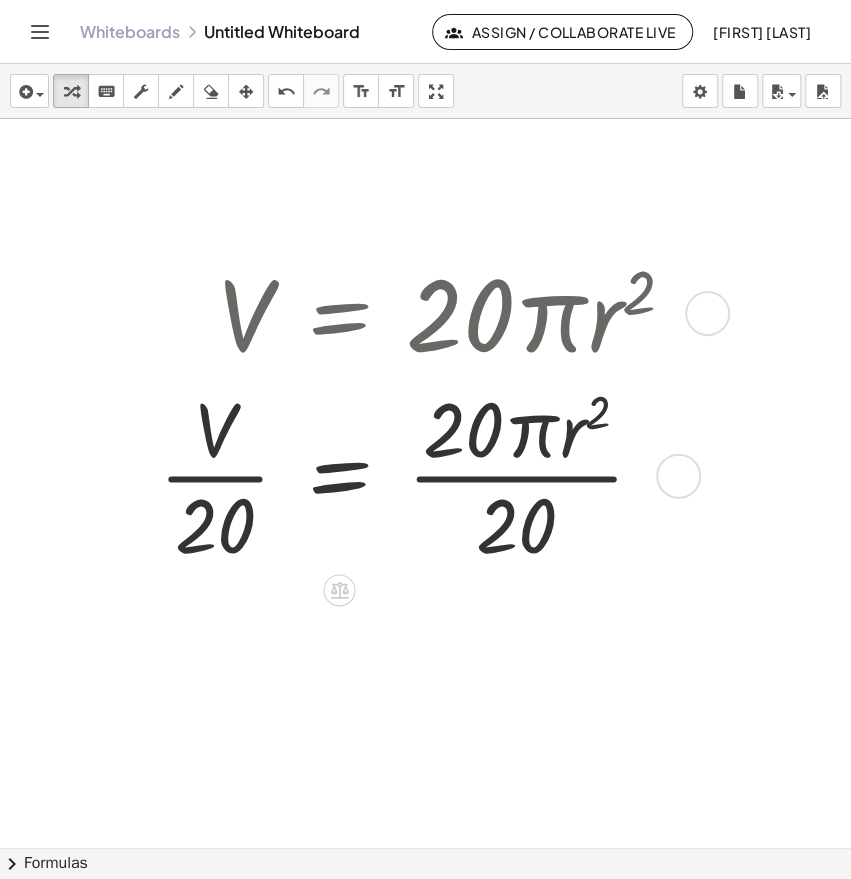click at bounding box center (424, 474) 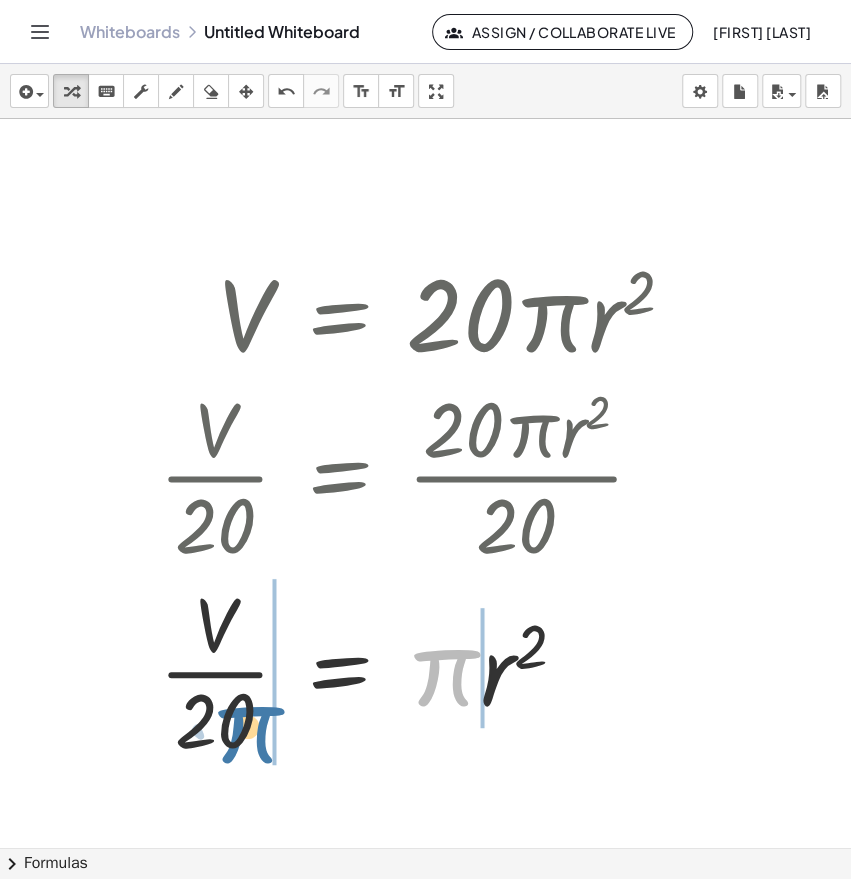 drag, startPoint x: 439, startPoint y: 661, endPoint x: 244, endPoint y: 716, distance: 202.608 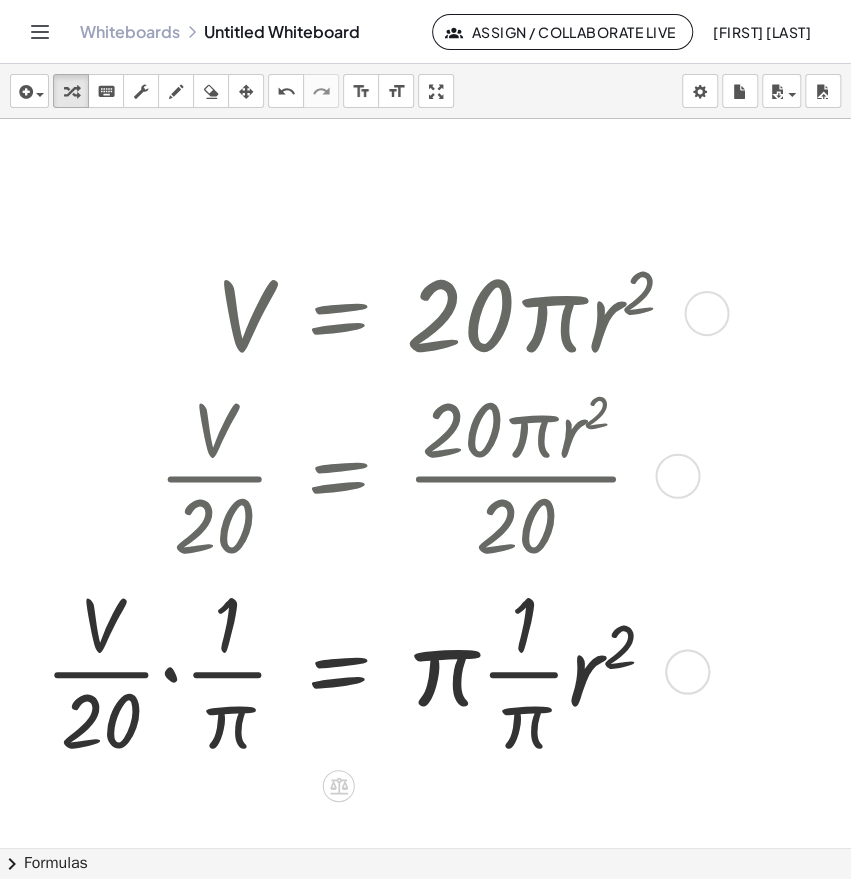 click at bounding box center (367, 670) 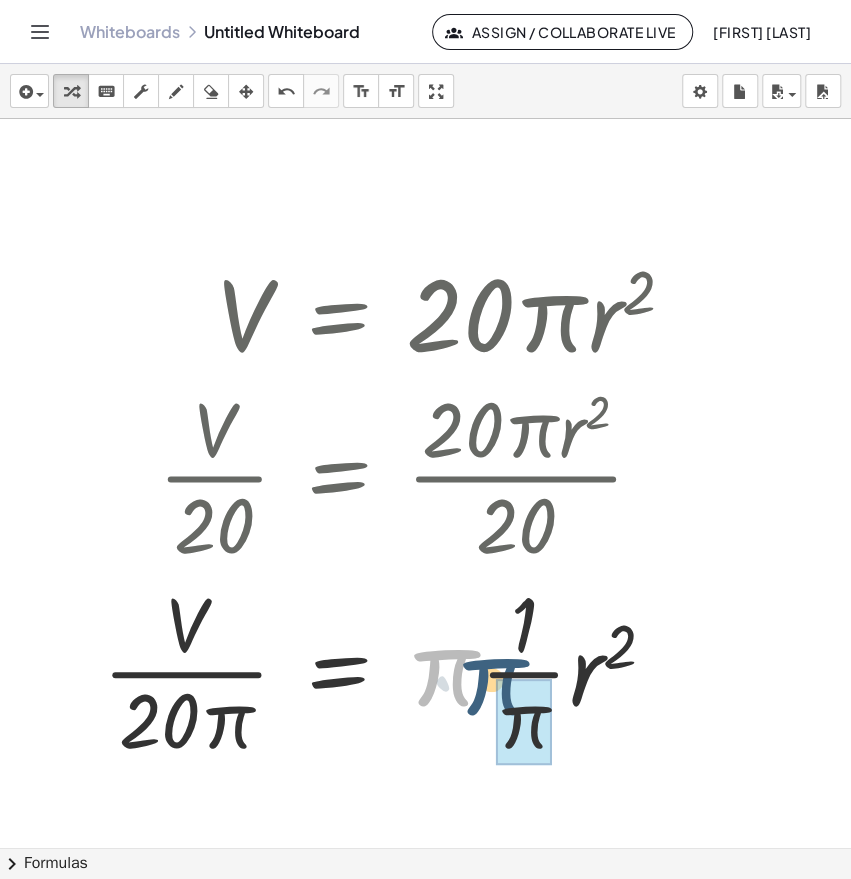 drag, startPoint x: 447, startPoint y: 679, endPoint x: 513, endPoint y: 693, distance: 67.46851 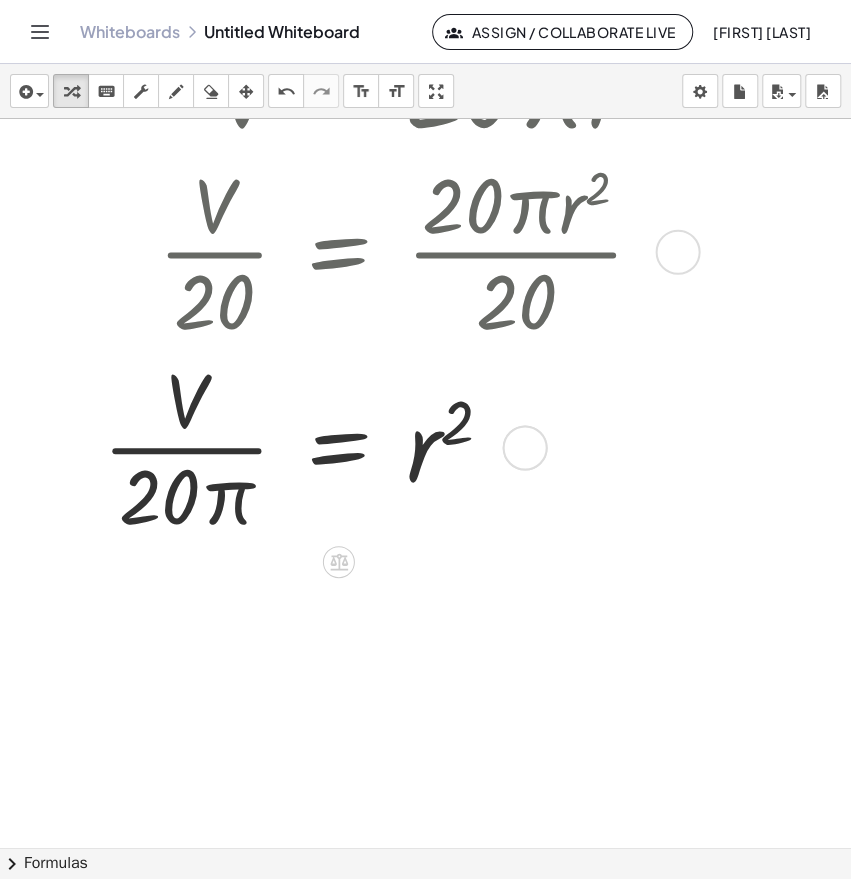 scroll, scrollTop: 2685, scrollLeft: 30, axis: both 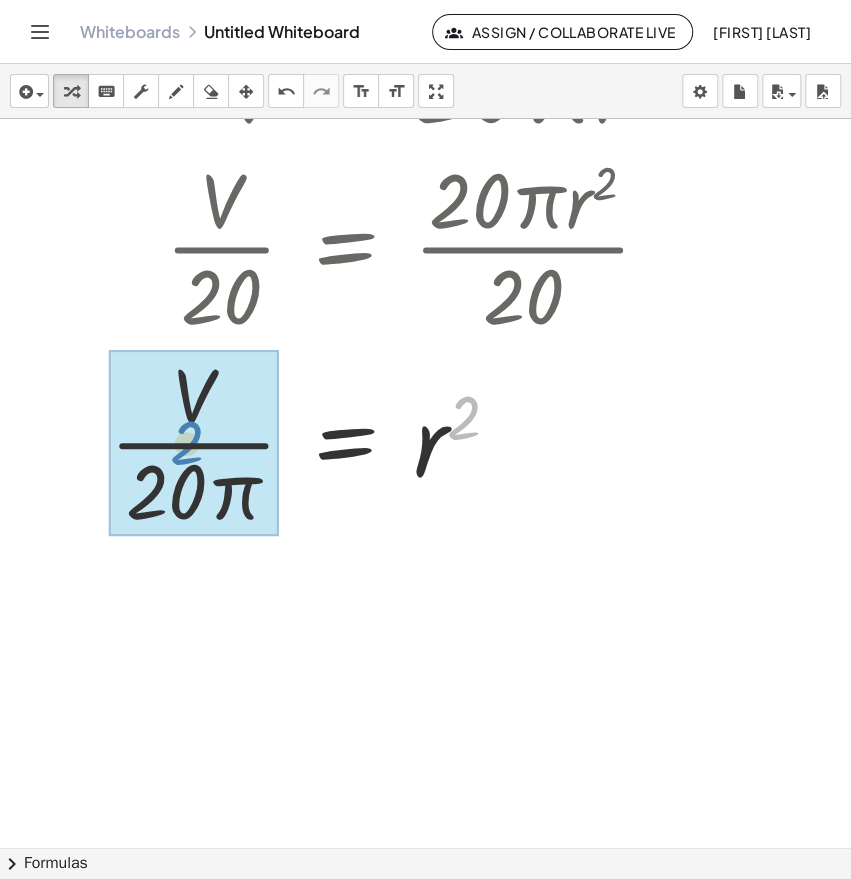 drag, startPoint x: 464, startPoint y: 428, endPoint x: 188, endPoint y: 453, distance: 277.12994 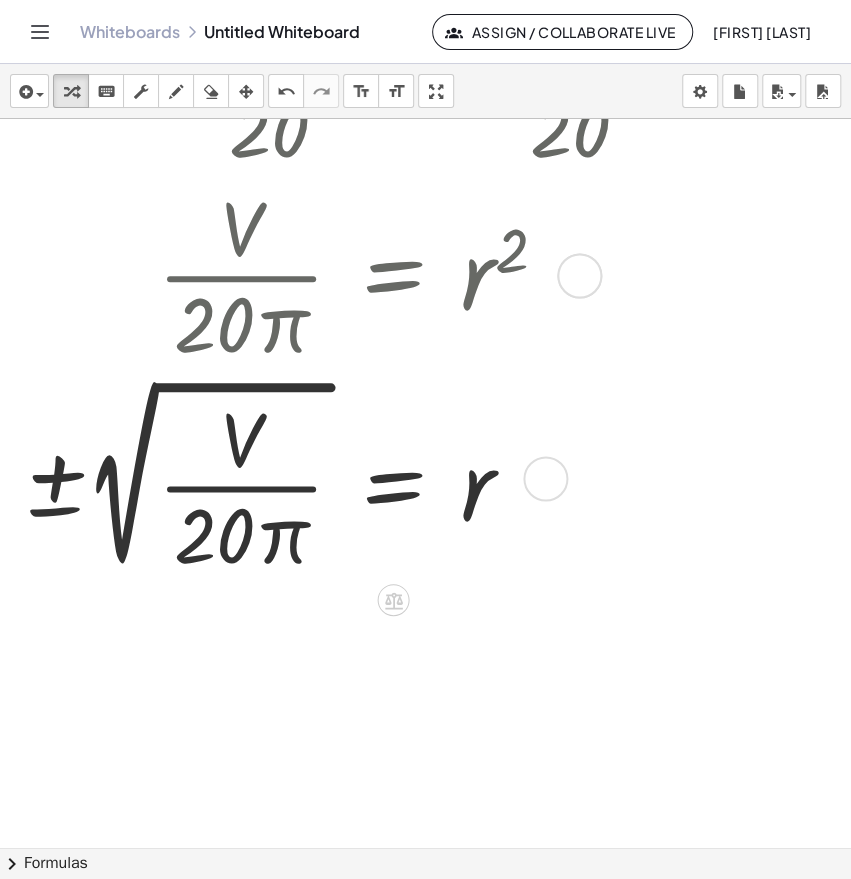 click at bounding box center [383, 477] 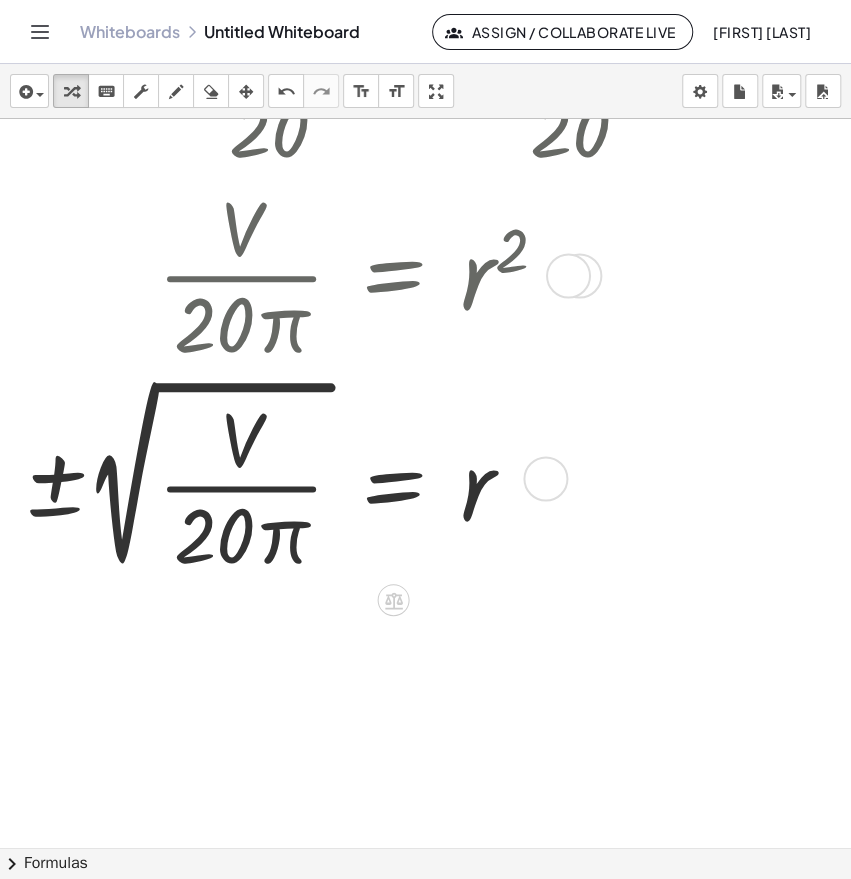 click at bounding box center (383, 477) 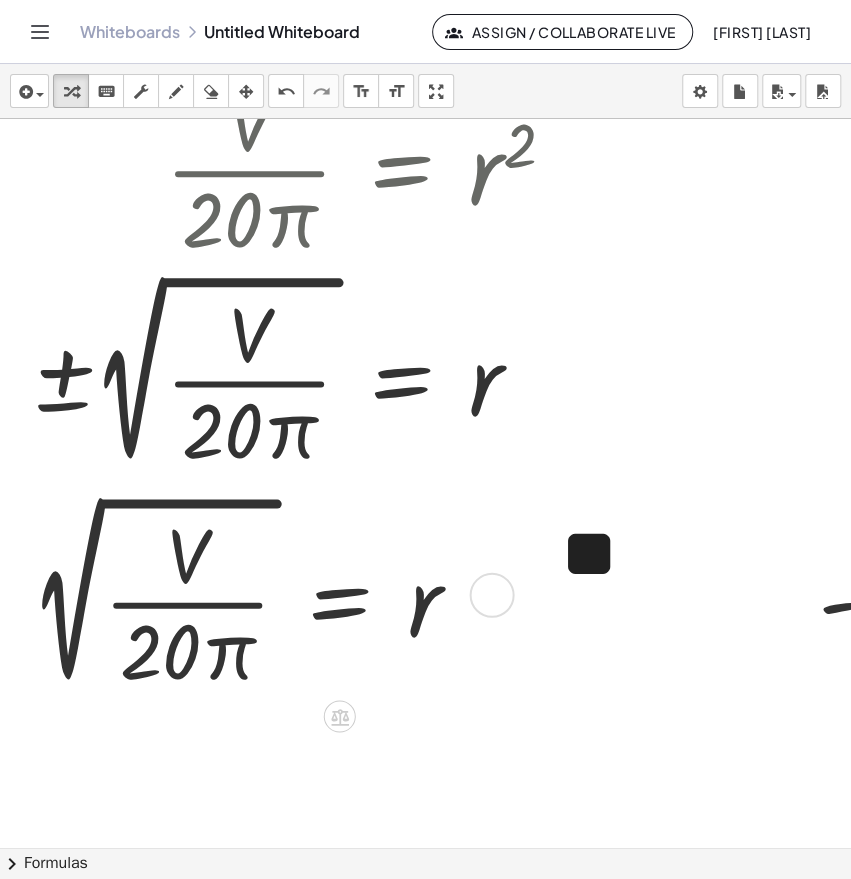 scroll, scrollTop: 2956, scrollLeft: 0, axis: vertical 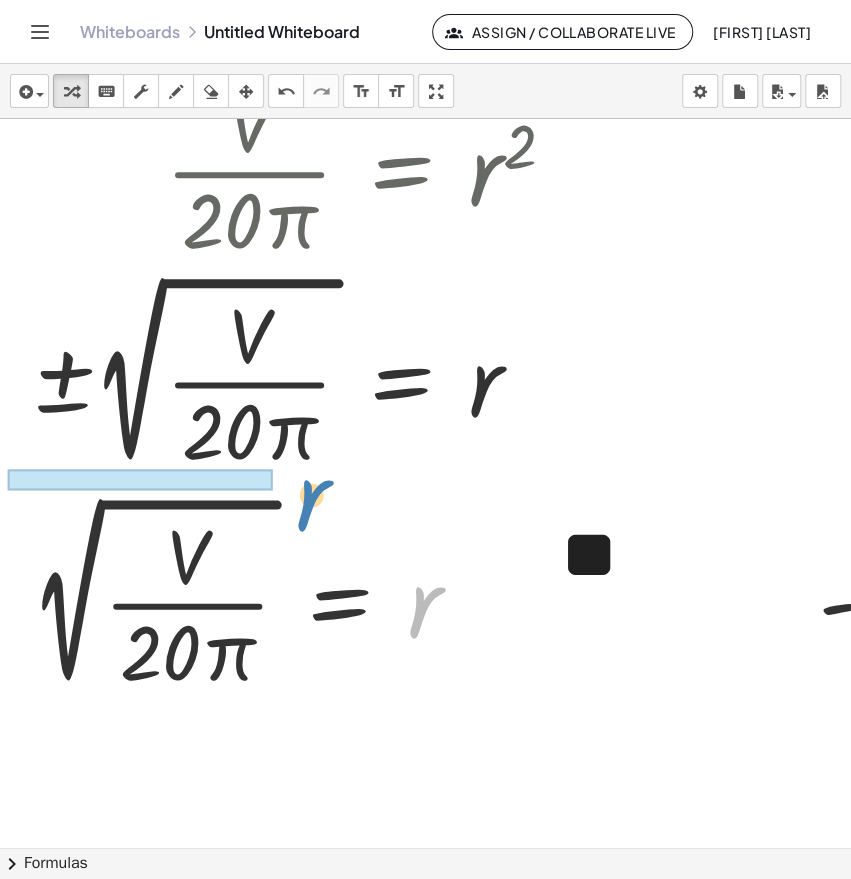 drag, startPoint x: 426, startPoint y: 614, endPoint x: 314, endPoint y: 507, distance: 154.89674 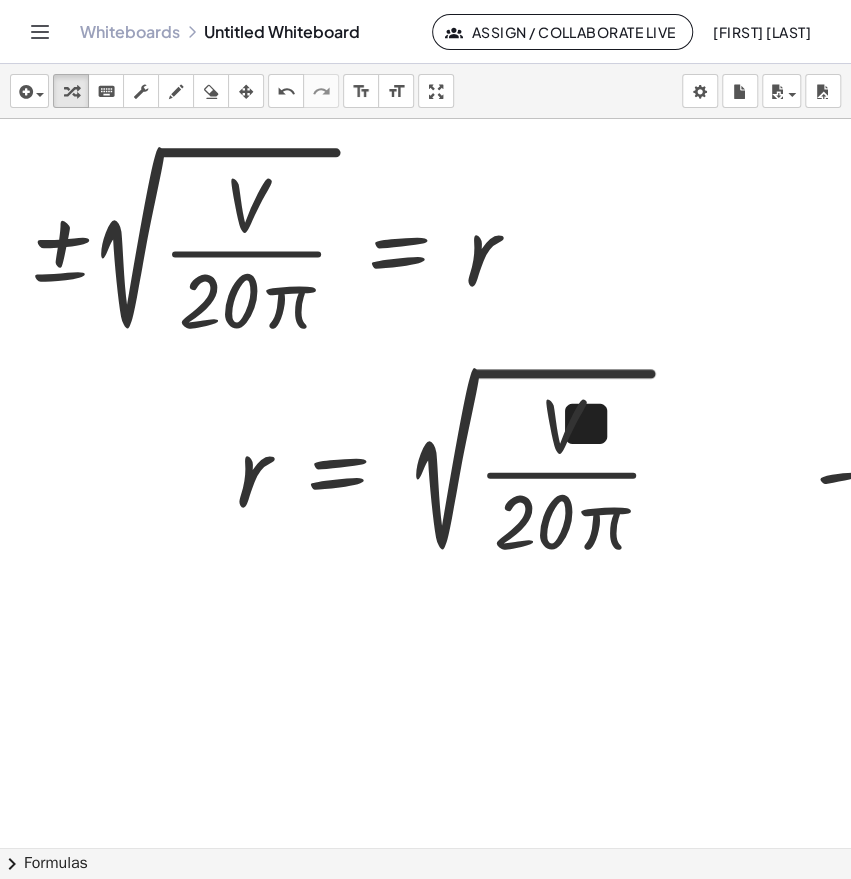 scroll, scrollTop: 3085, scrollLeft: 4, axis: both 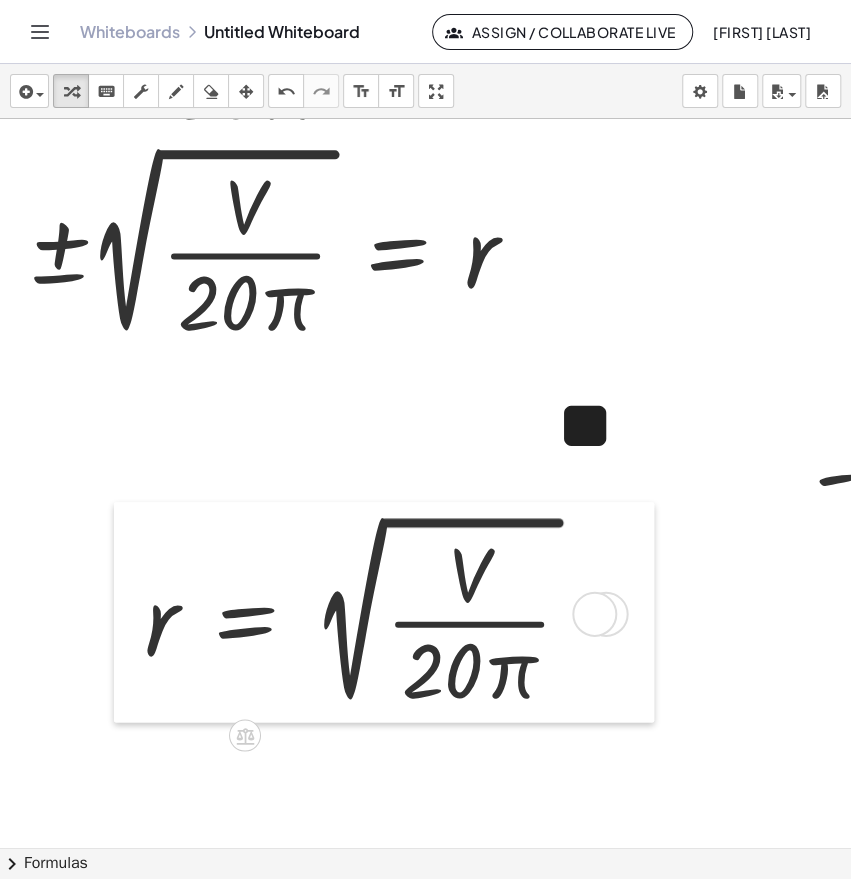 drag, startPoint x: 211, startPoint y: 389, endPoint x: 120, endPoint y: 537, distance: 173.73831 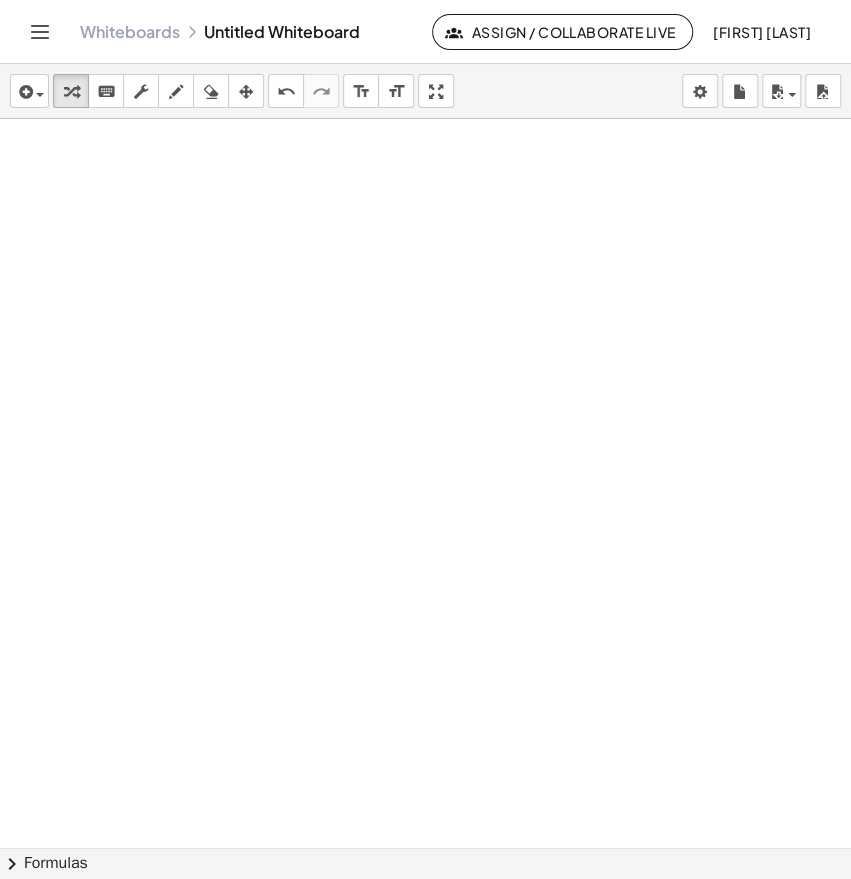 scroll, scrollTop: 3725, scrollLeft: 3, axis: both 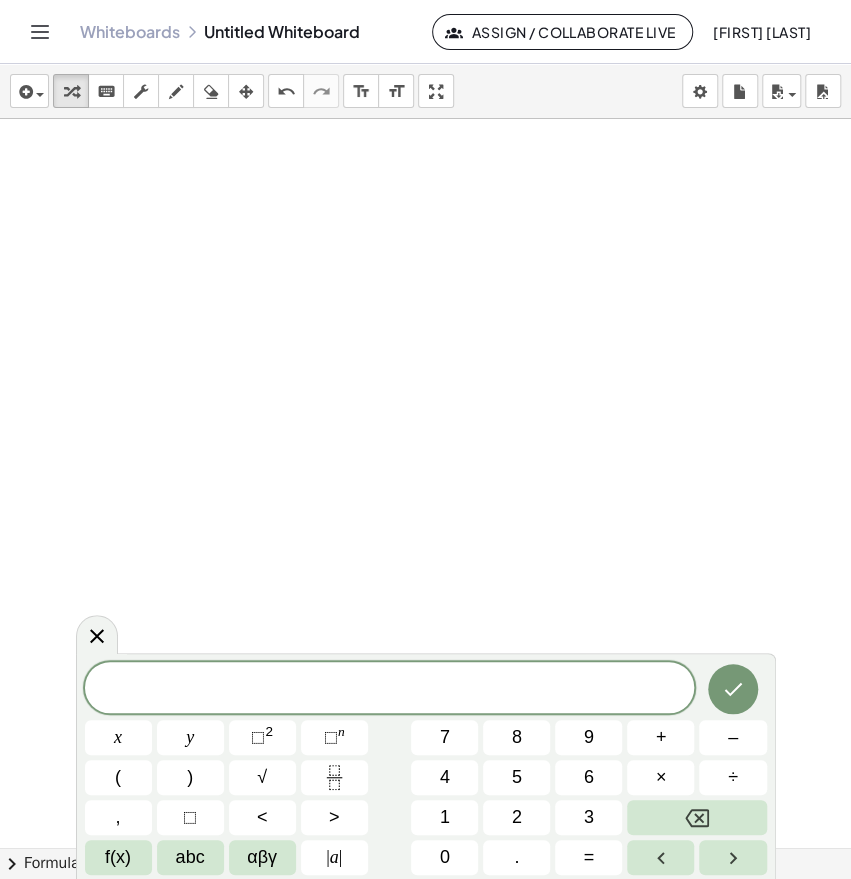 click at bounding box center (390, 689) 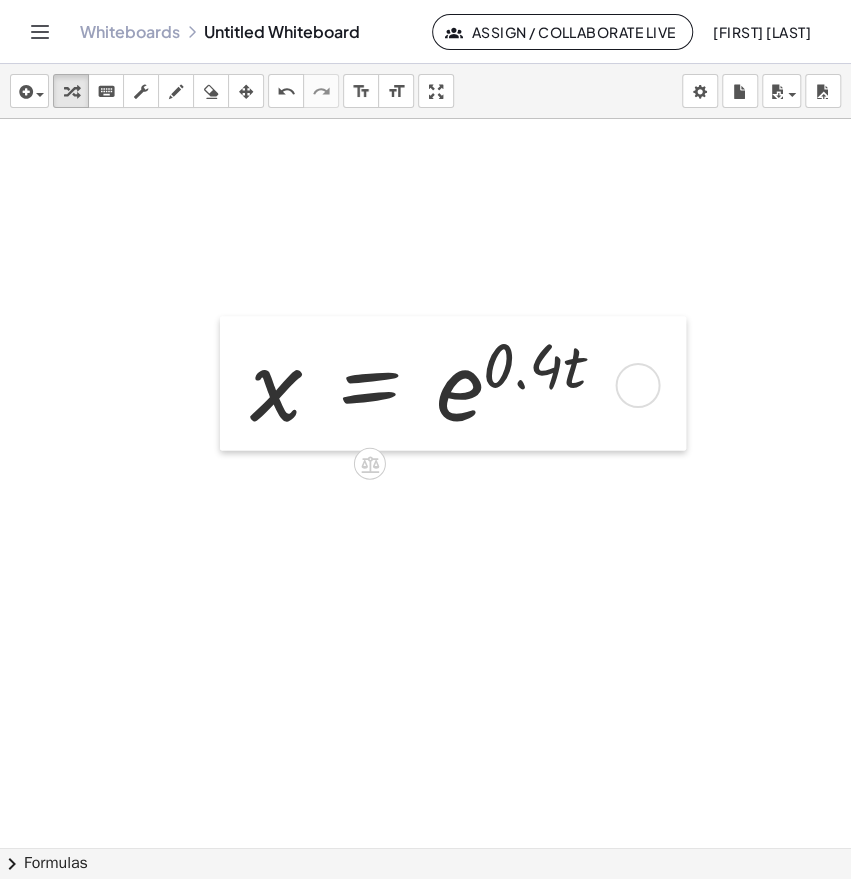 drag, startPoint x: 220, startPoint y: 518, endPoint x: 240, endPoint y: 382, distance: 137.46272 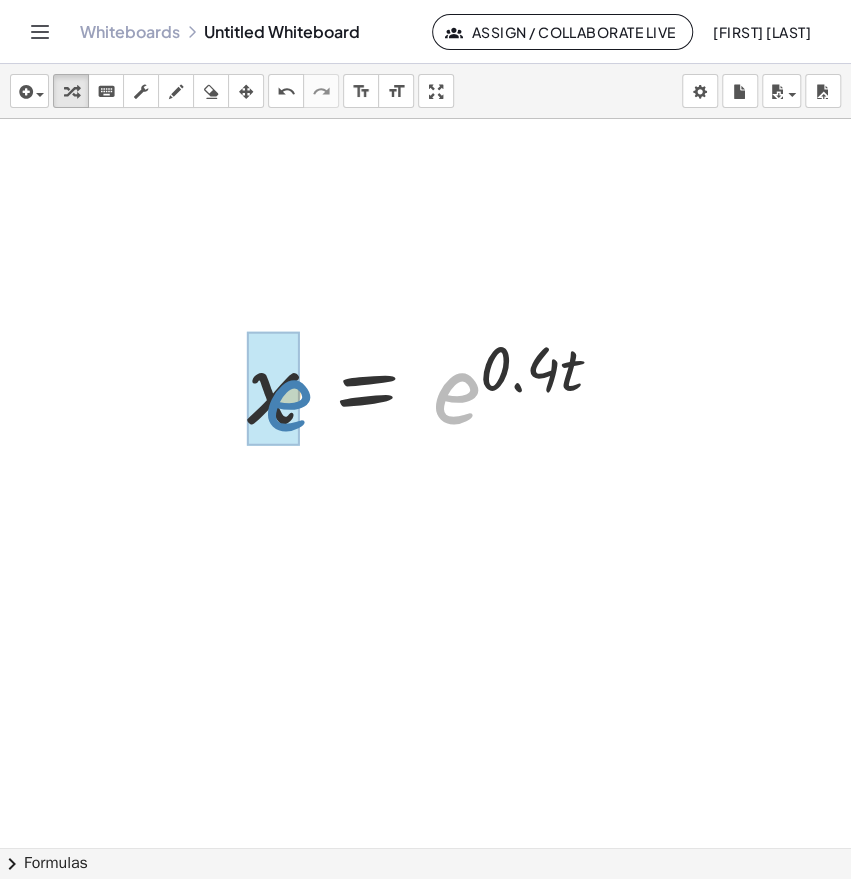 drag, startPoint x: 454, startPoint y: 406, endPoint x: 286, endPoint y: 412, distance: 168.1071 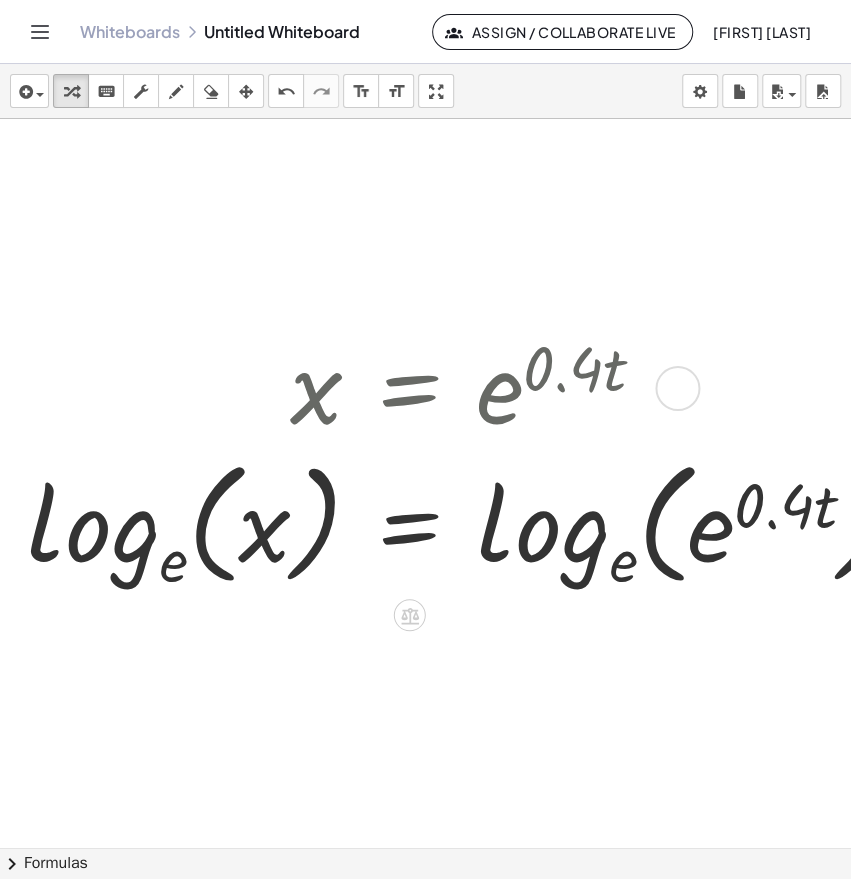click at bounding box center (475, 522) 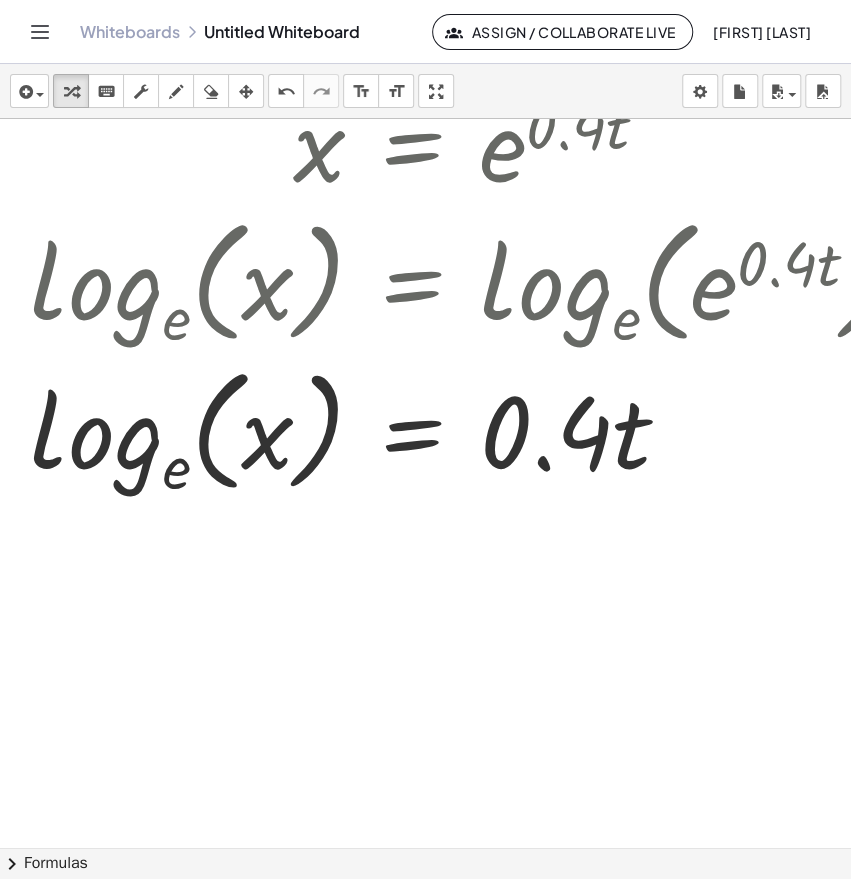 scroll, scrollTop: 3962, scrollLeft: 0, axis: vertical 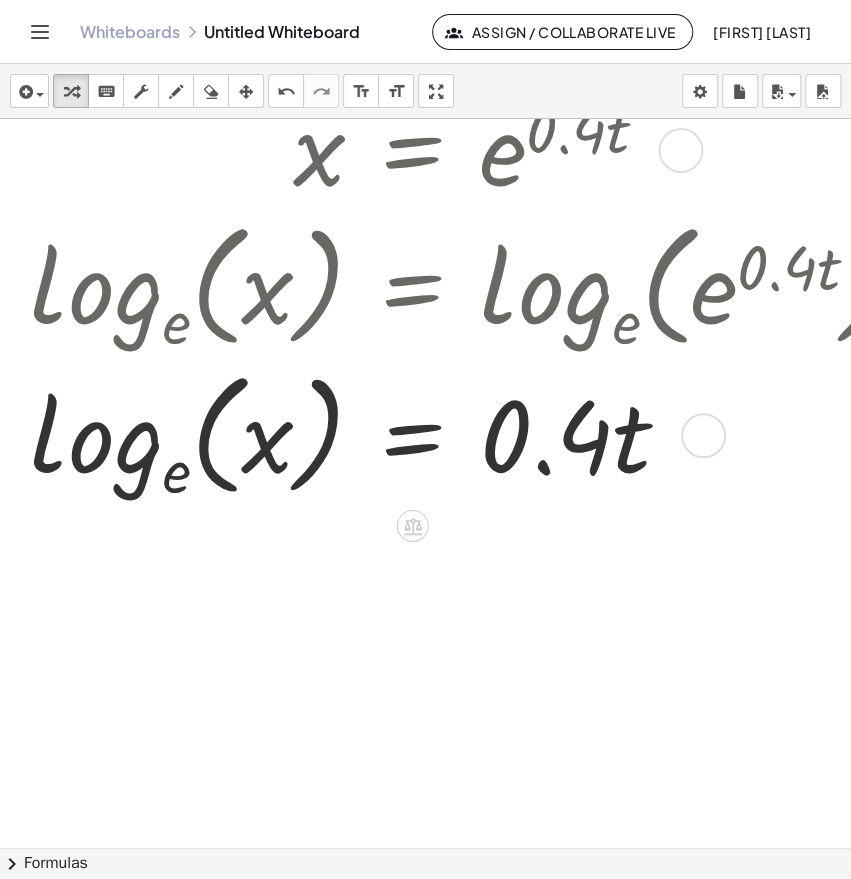 click at bounding box center [478, 434] 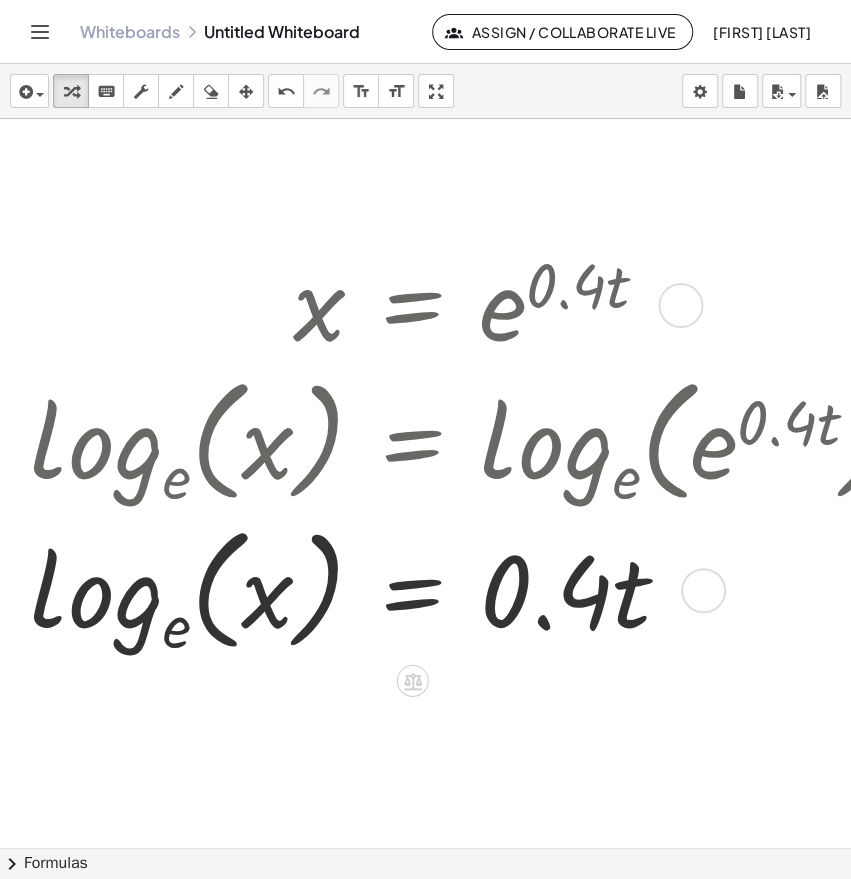 scroll, scrollTop: 3803, scrollLeft: 0, axis: vertical 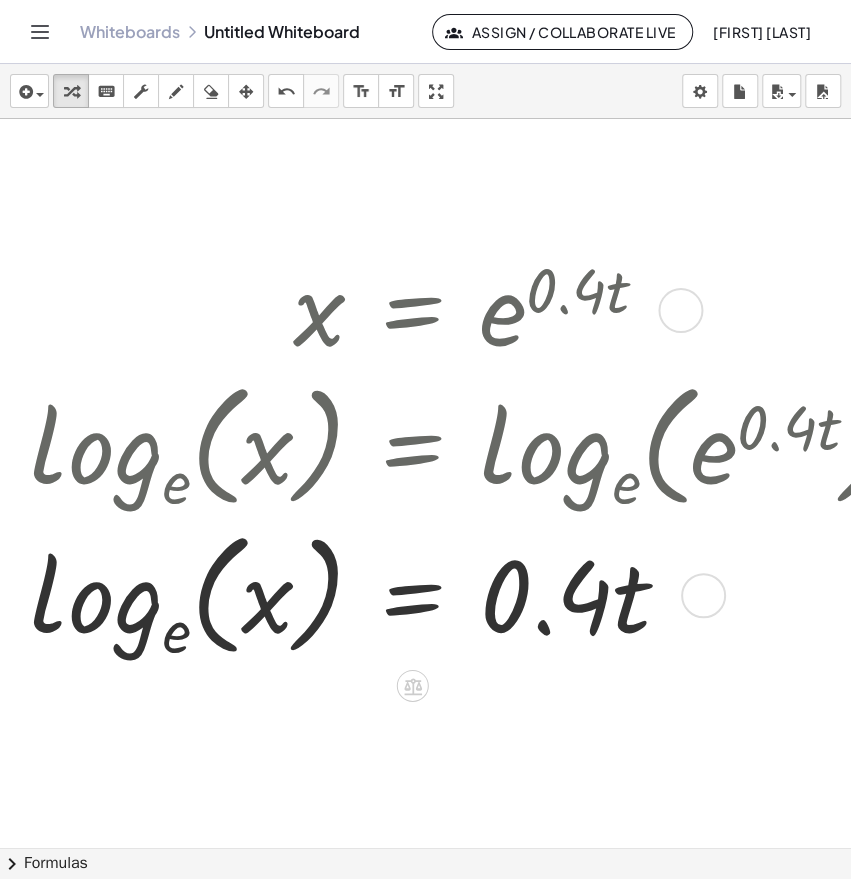 click at bounding box center [680, 310] 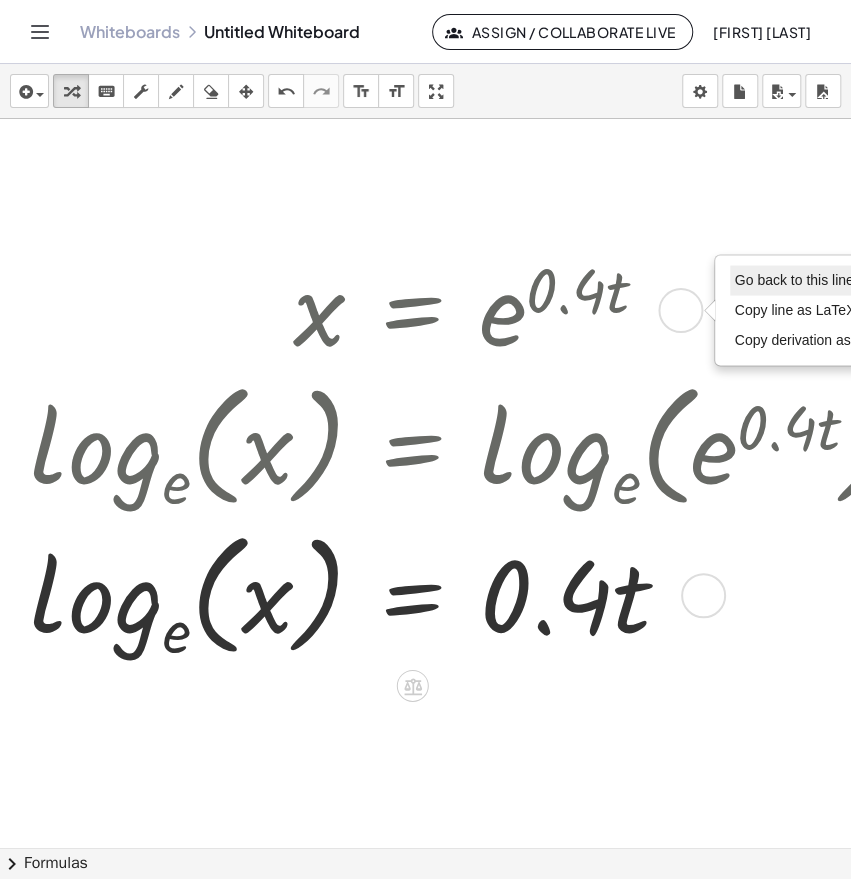 click on "Go back to this line" at bounding box center [794, 279] 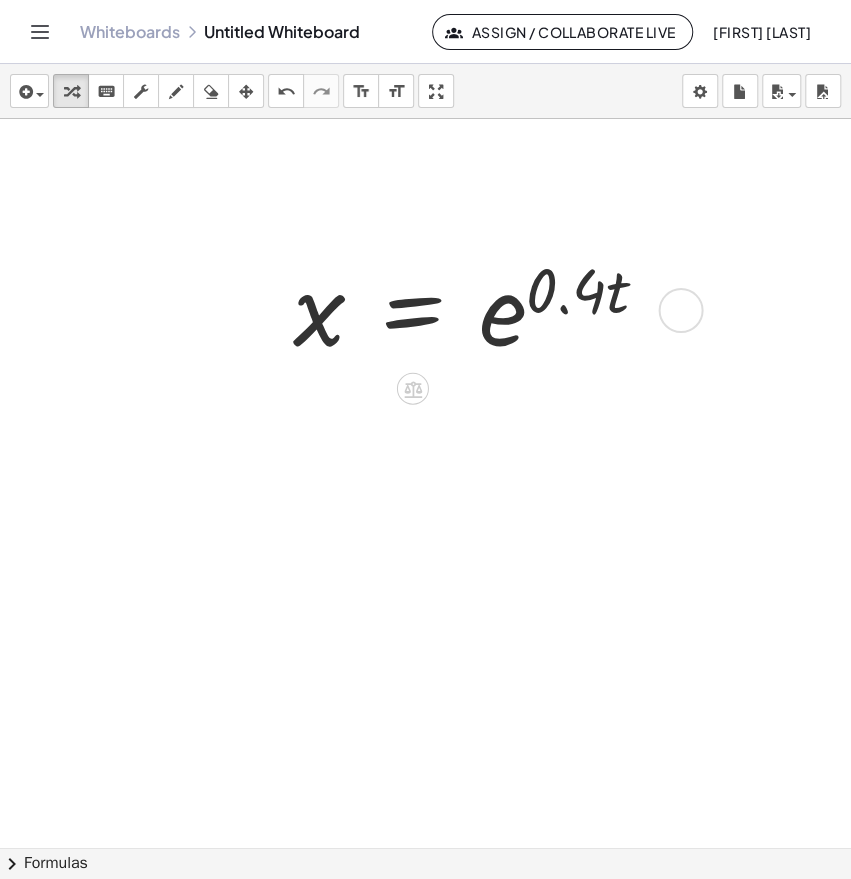 click at bounding box center (478, 308) 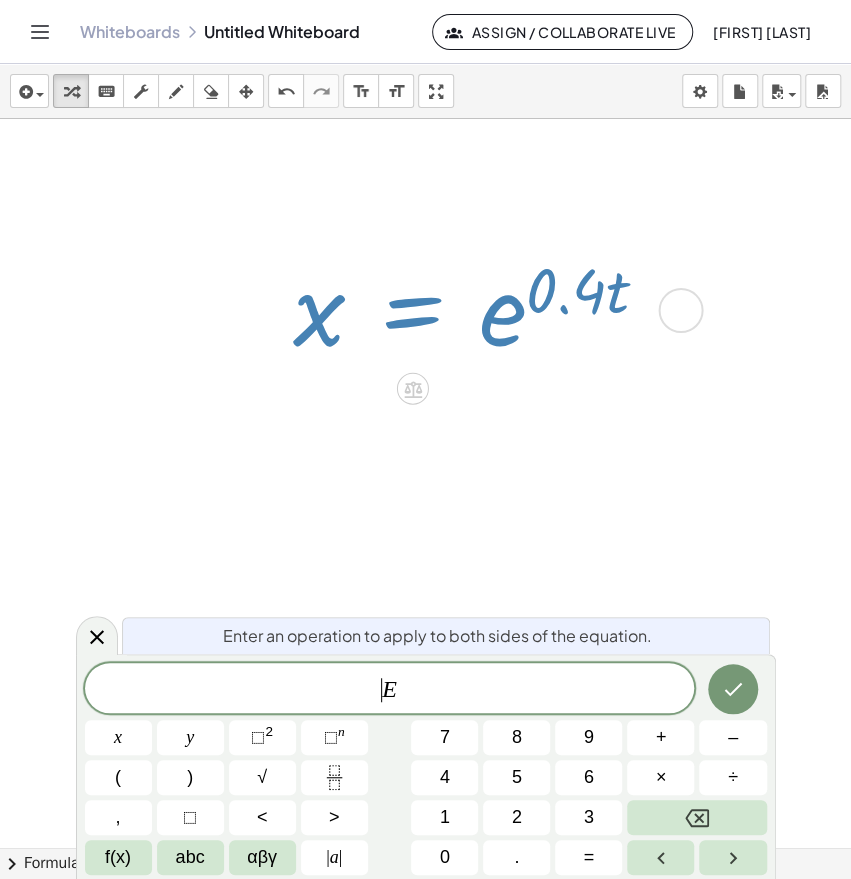 click on "​ E" at bounding box center (390, 690) 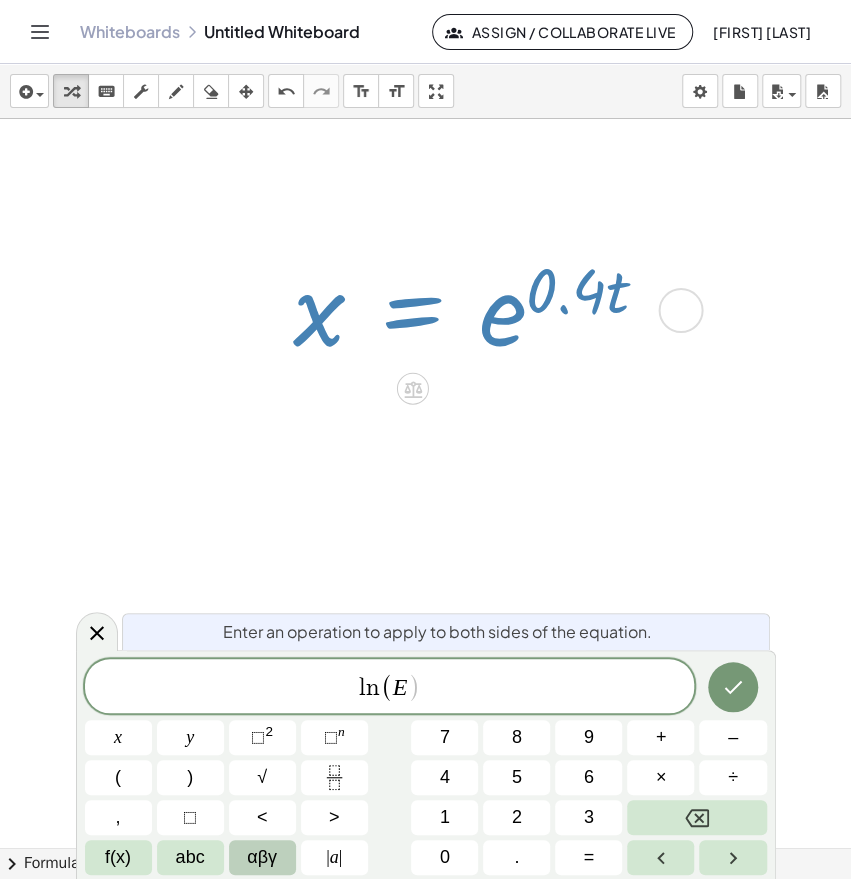 click on "αβγ" at bounding box center [262, 857] 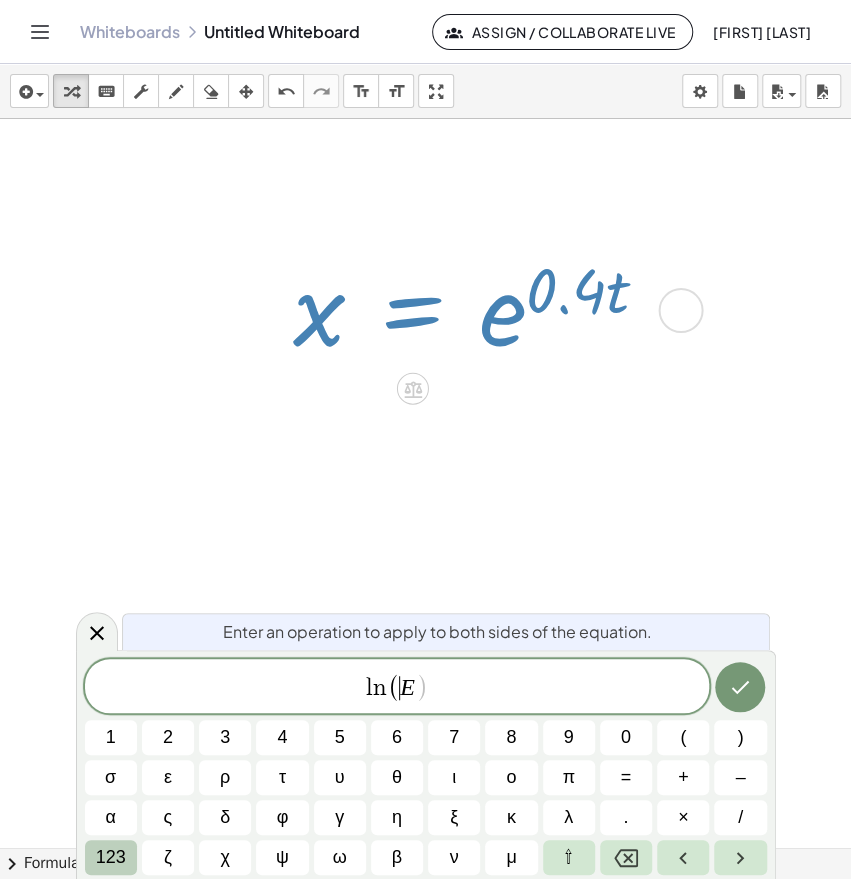 click on "123" at bounding box center (111, 857) 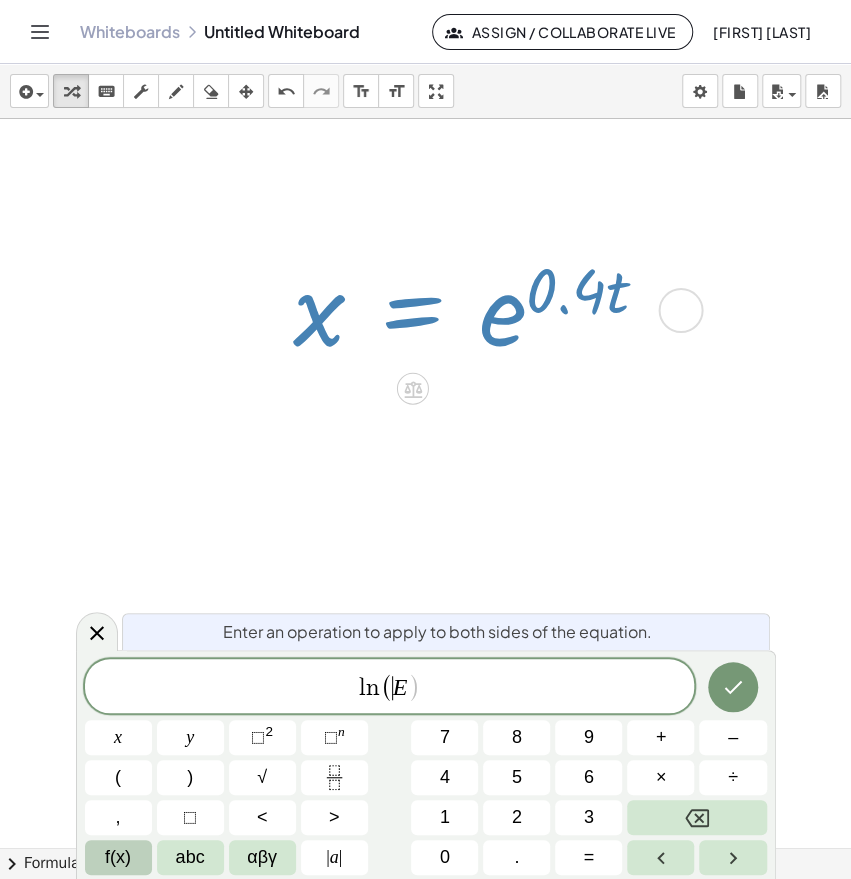 click on "f(x)" at bounding box center (118, 857) 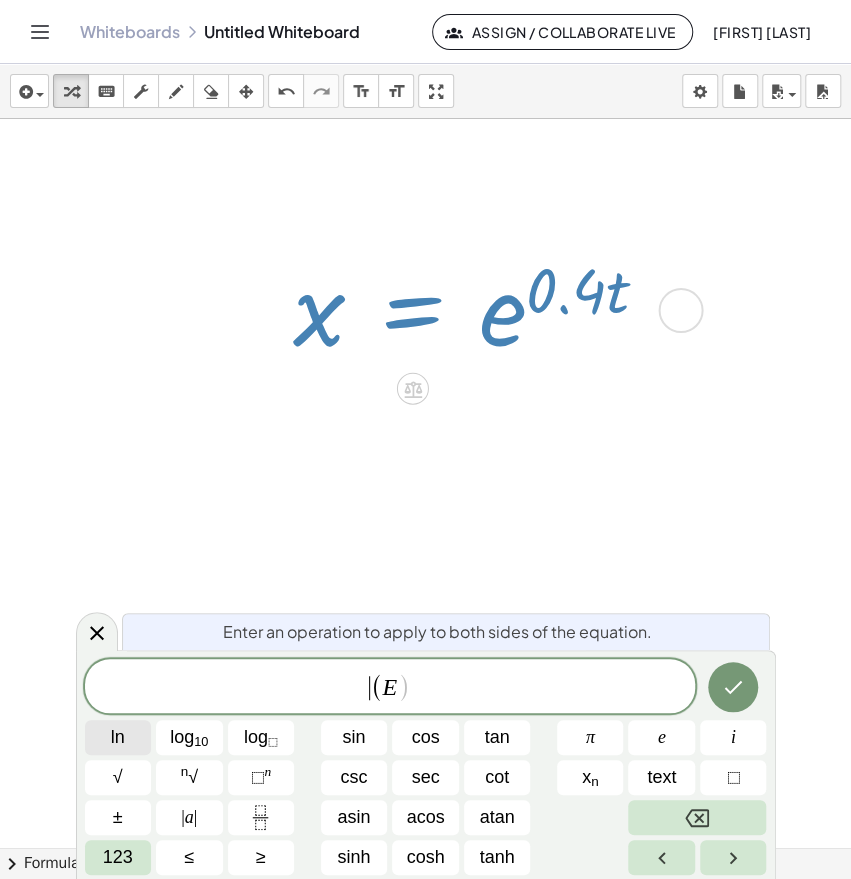 click on "ln" at bounding box center (118, 737) 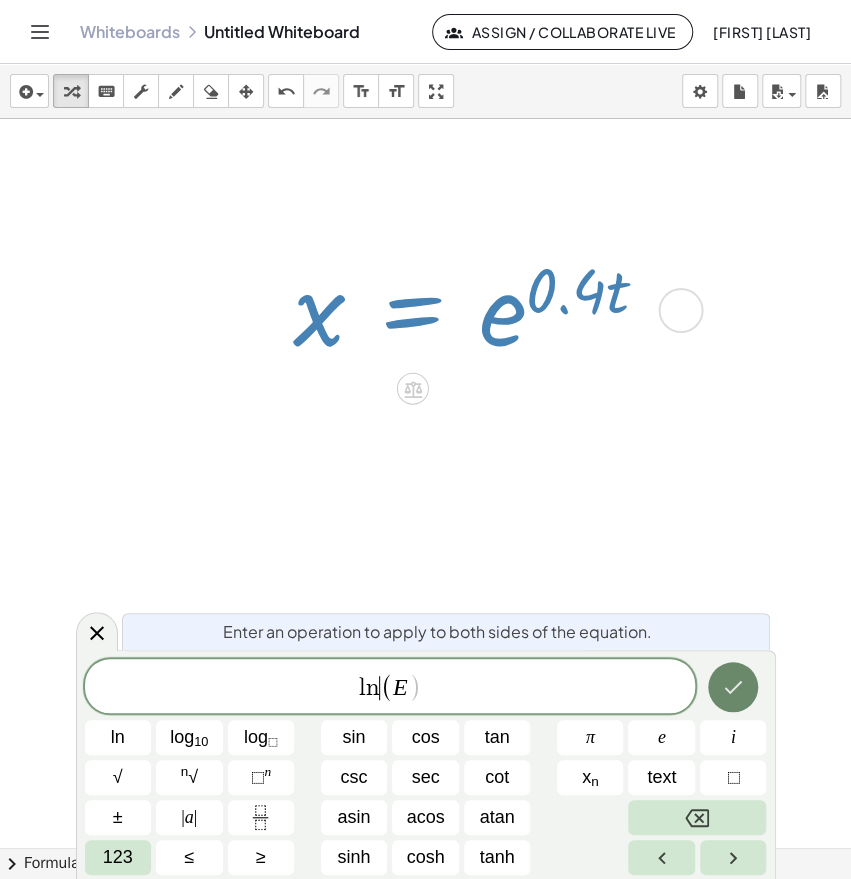 click 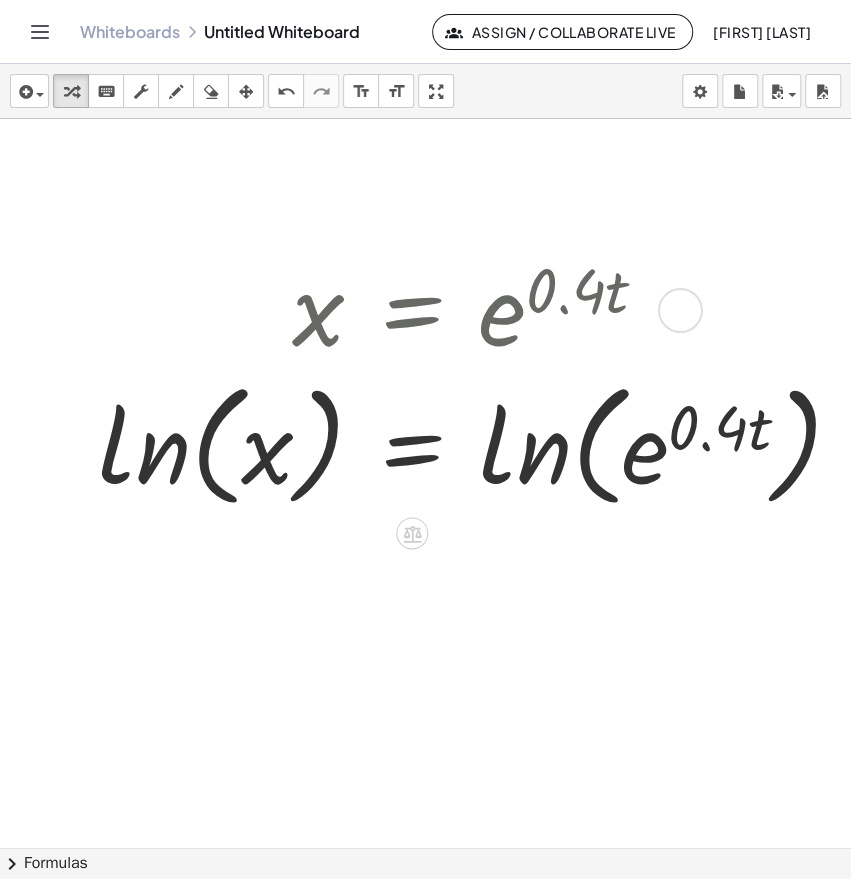 click at bounding box center [478, 442] 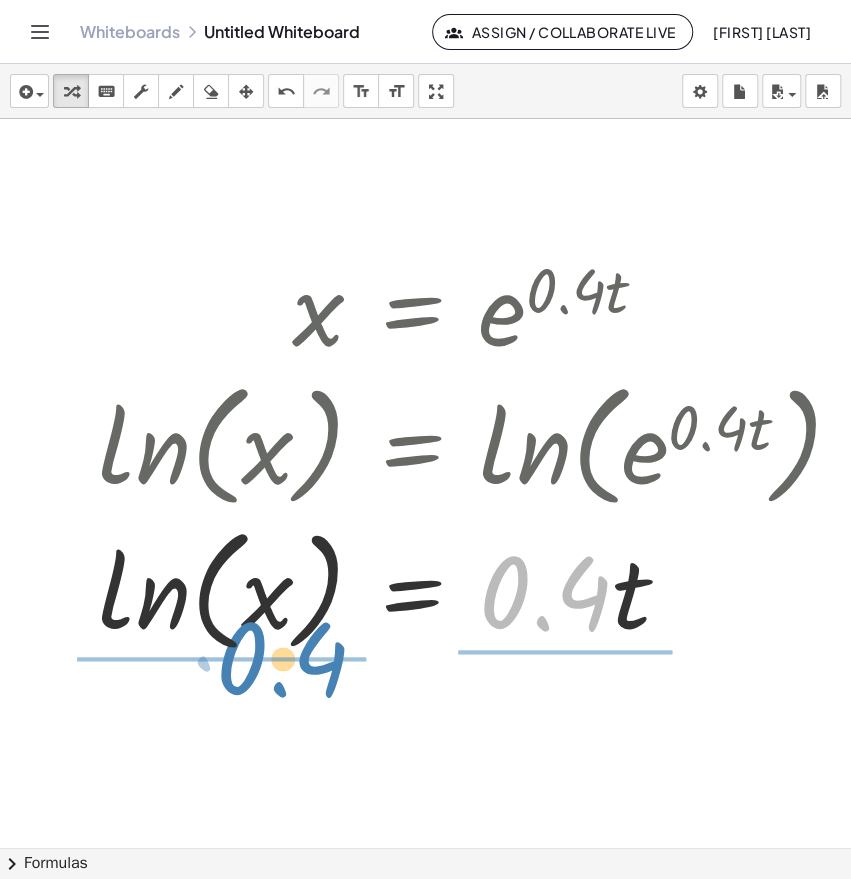drag, startPoint x: 548, startPoint y: 599, endPoint x: 284, endPoint y: 665, distance: 272.12497 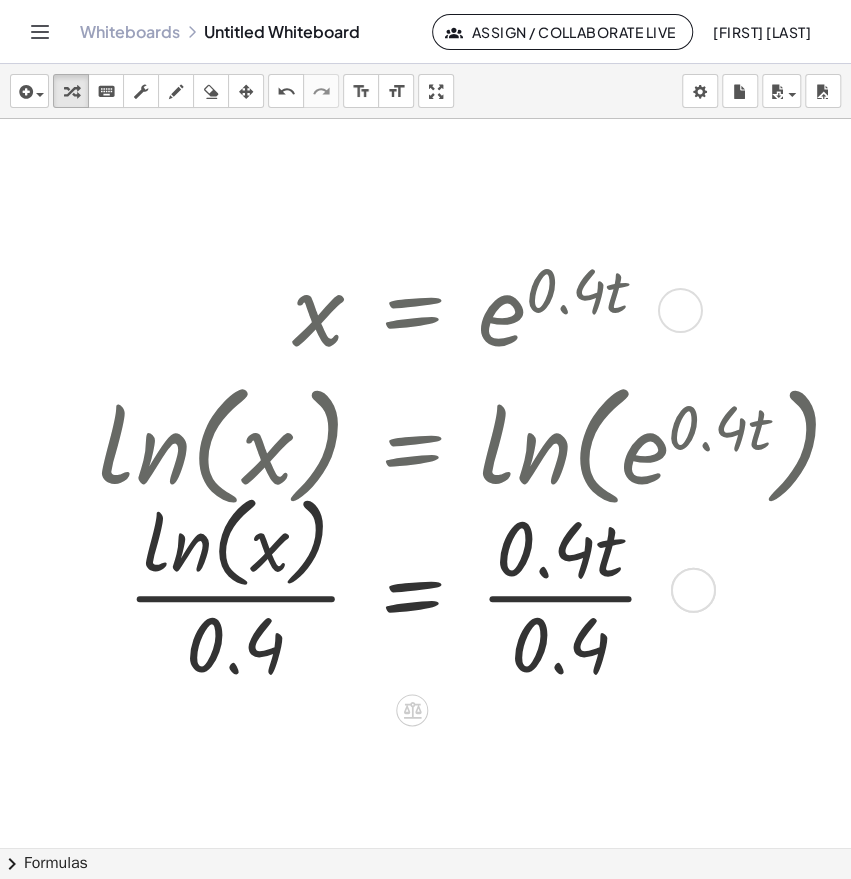 click at bounding box center [478, 587] 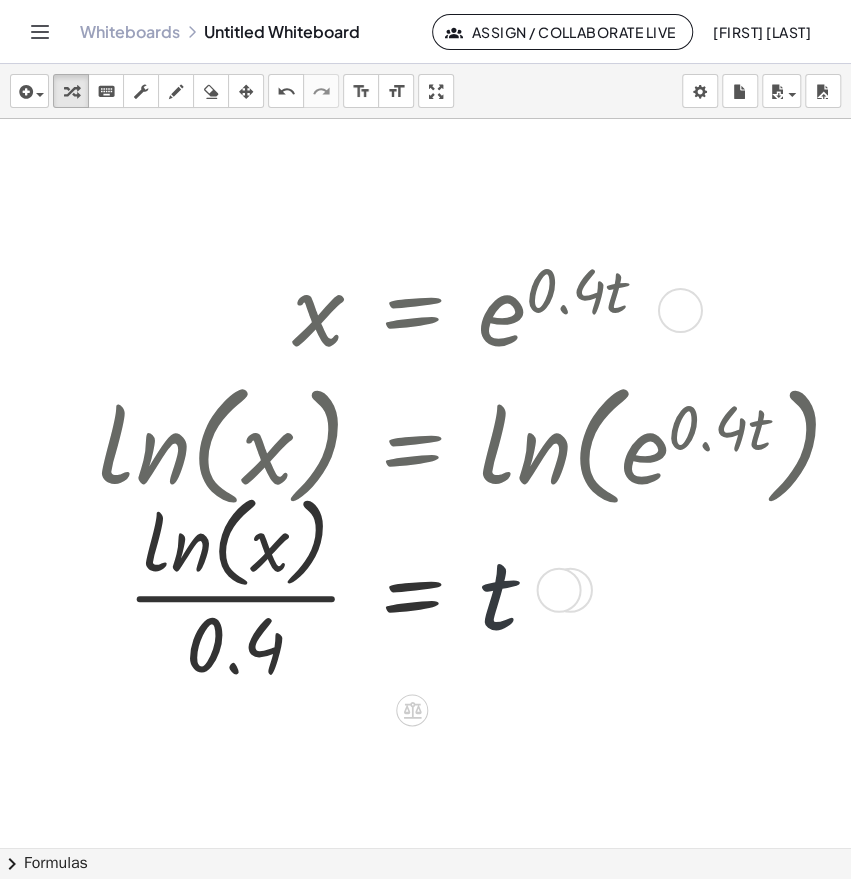 drag, startPoint x: 501, startPoint y: 620, endPoint x: 447, endPoint y: 563, distance: 78.51752 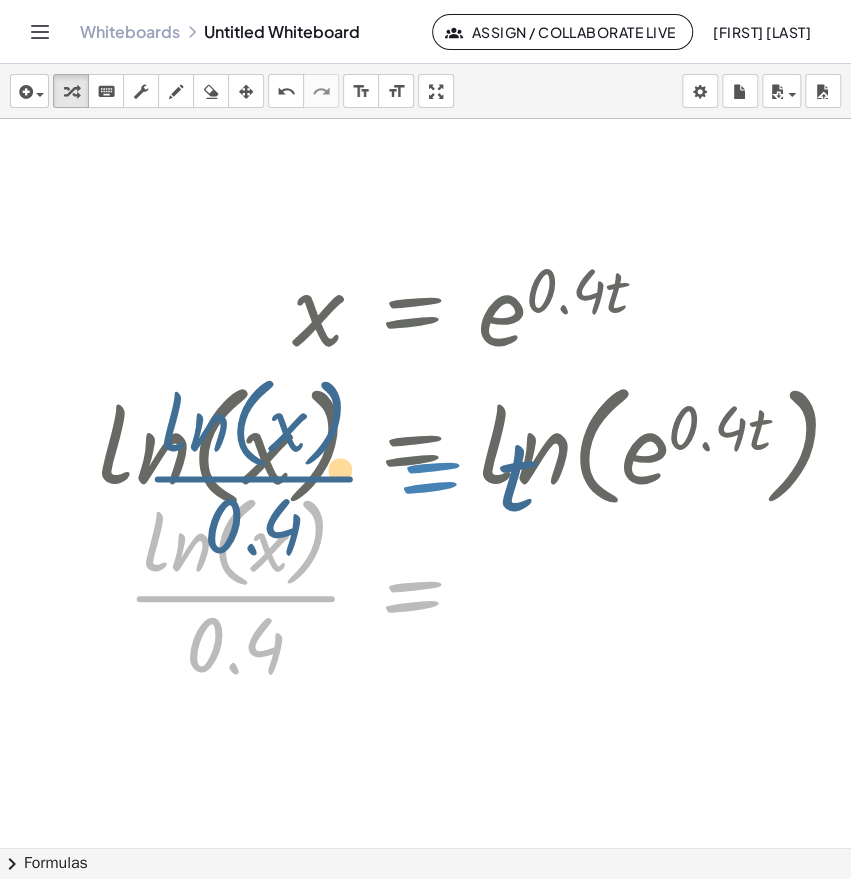drag, startPoint x: 447, startPoint y: 563, endPoint x: 435, endPoint y: 478, distance: 85.84288 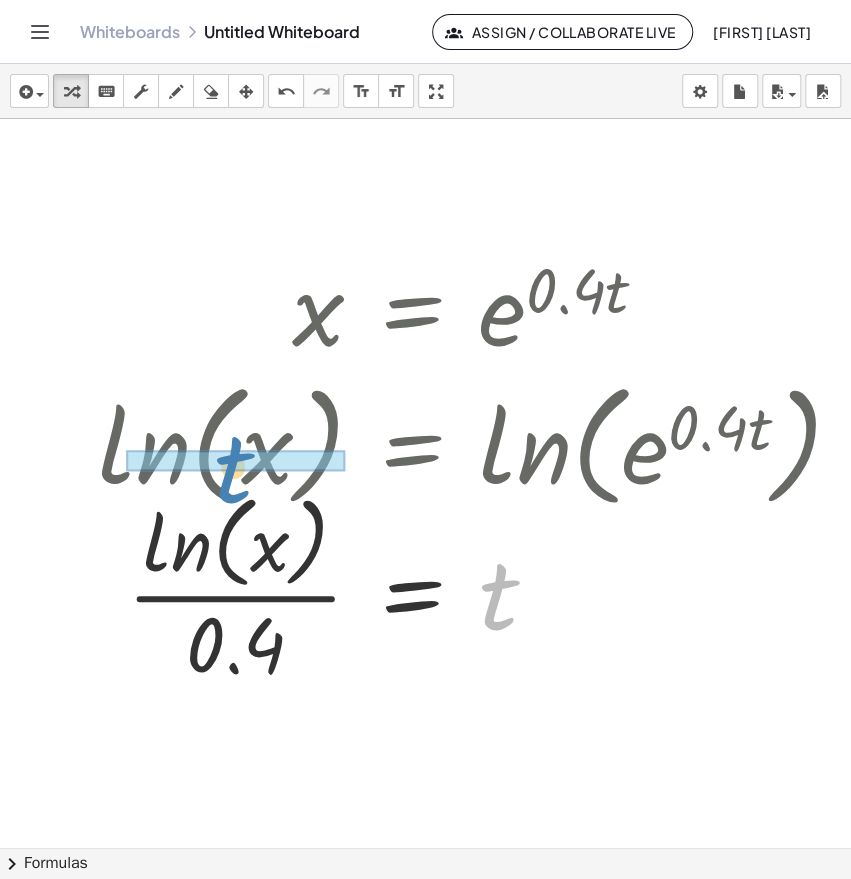 drag, startPoint x: 506, startPoint y: 571, endPoint x: 240, endPoint y: 444, distance: 294.7626 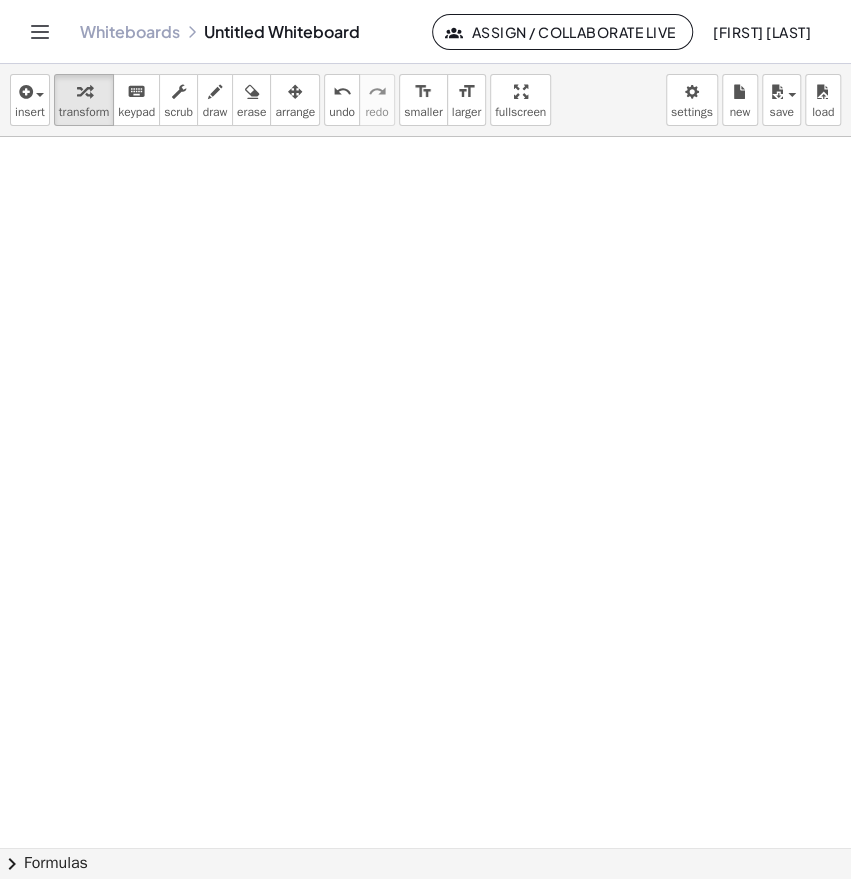 scroll, scrollTop: 4485, scrollLeft: 0, axis: vertical 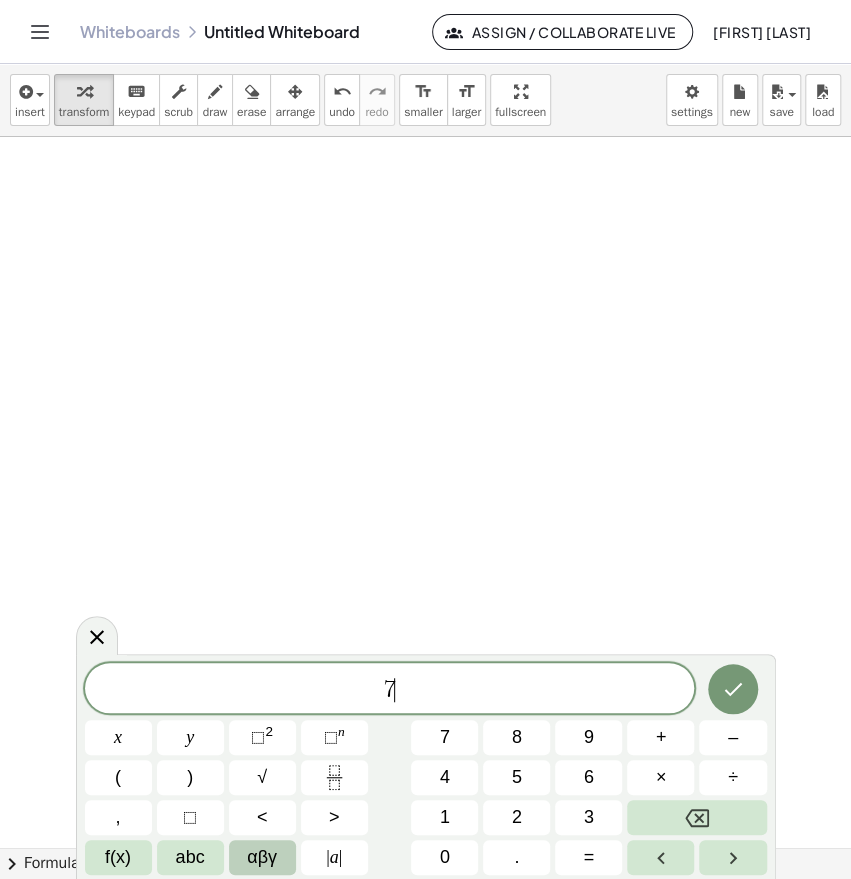 click on "αβγ" at bounding box center [262, 857] 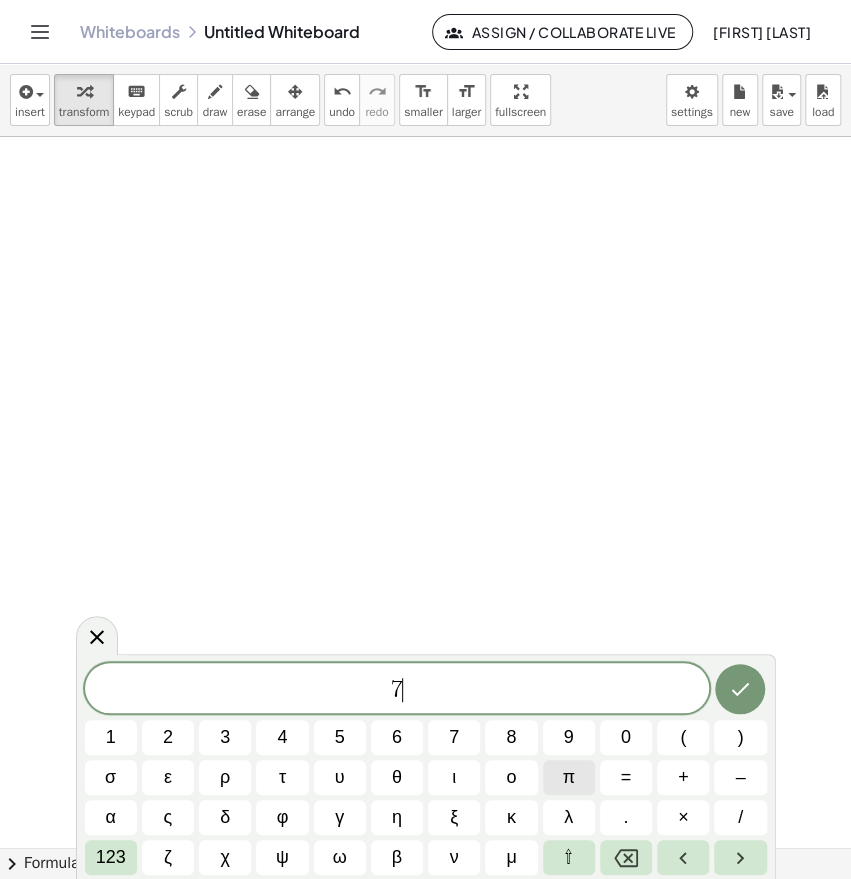 click on "π" at bounding box center [568, 777] 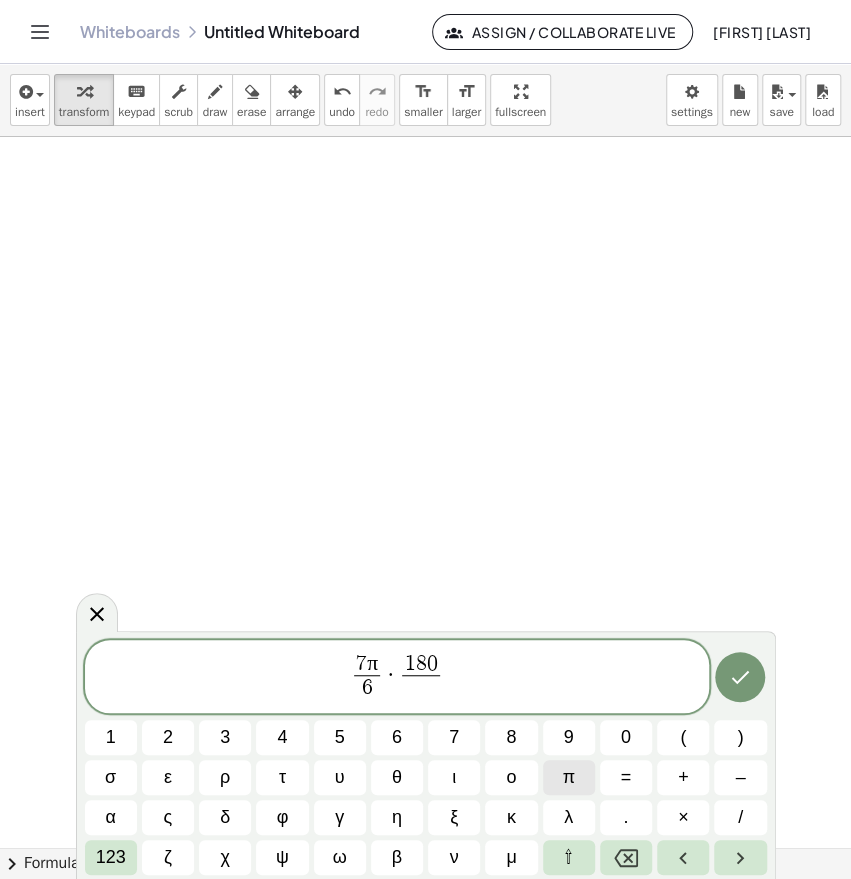 click on "π" at bounding box center (568, 777) 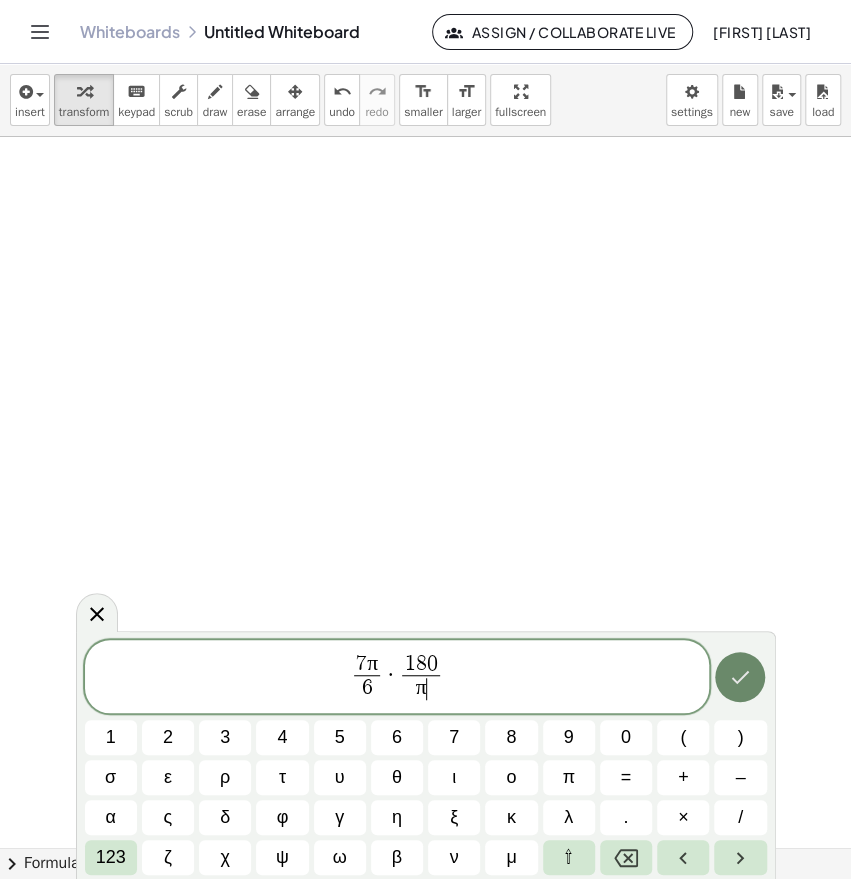 click at bounding box center (740, 677) 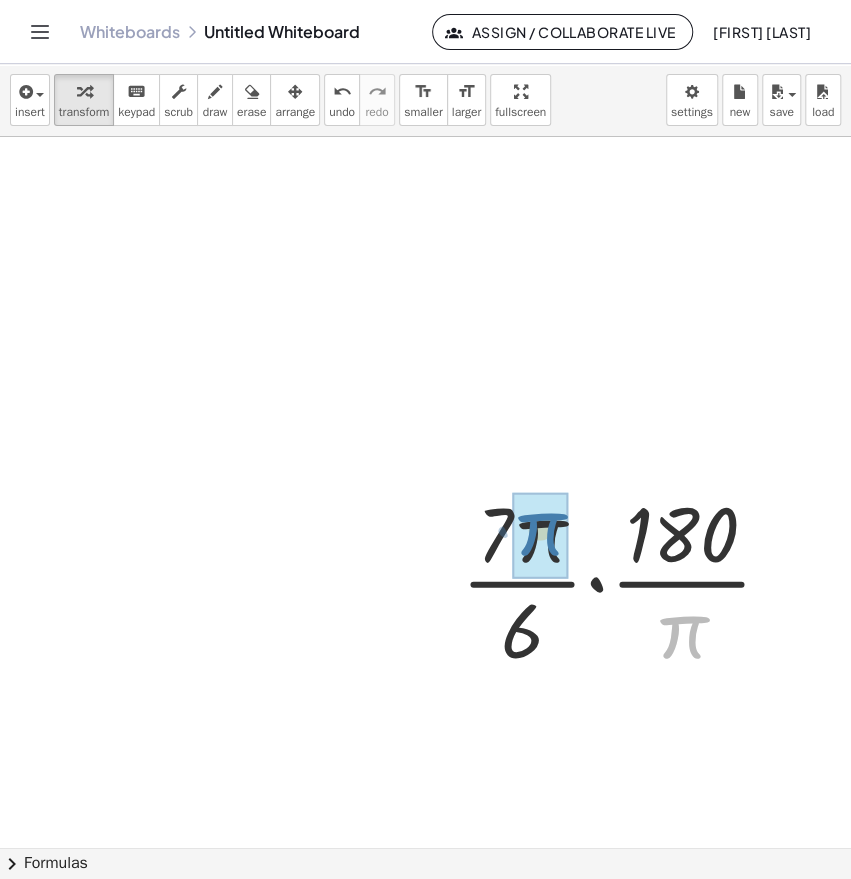 drag, startPoint x: 688, startPoint y: 642, endPoint x: 546, endPoint y: 540, distance: 174.83707 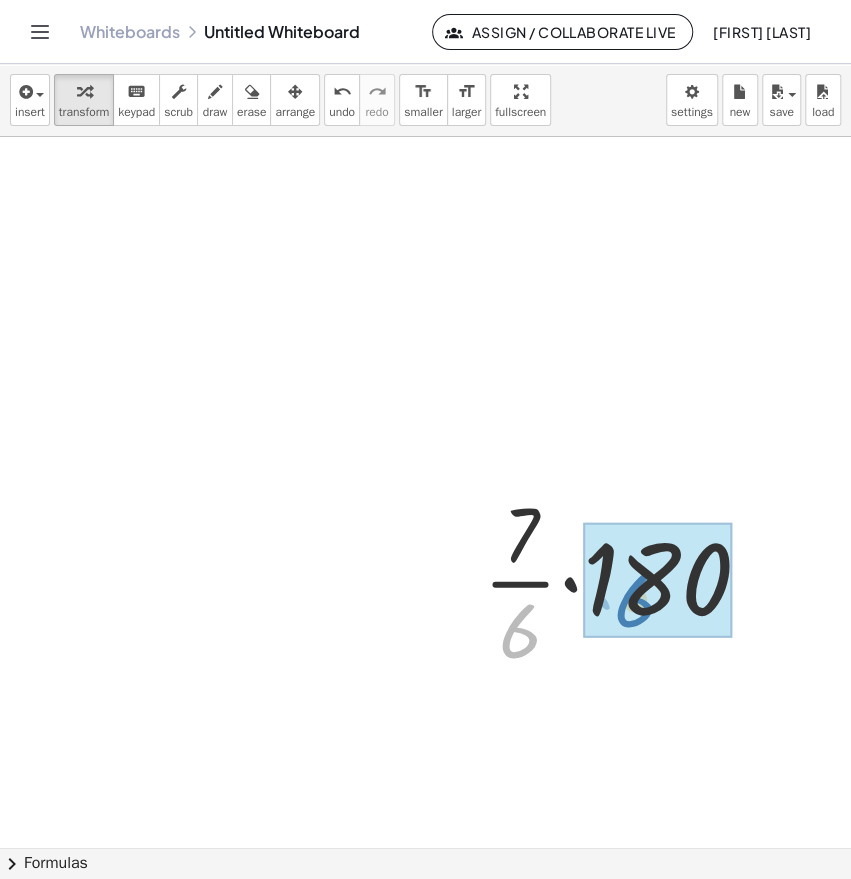 drag, startPoint x: 507, startPoint y: 638, endPoint x: 622, endPoint y: 607, distance: 119.104996 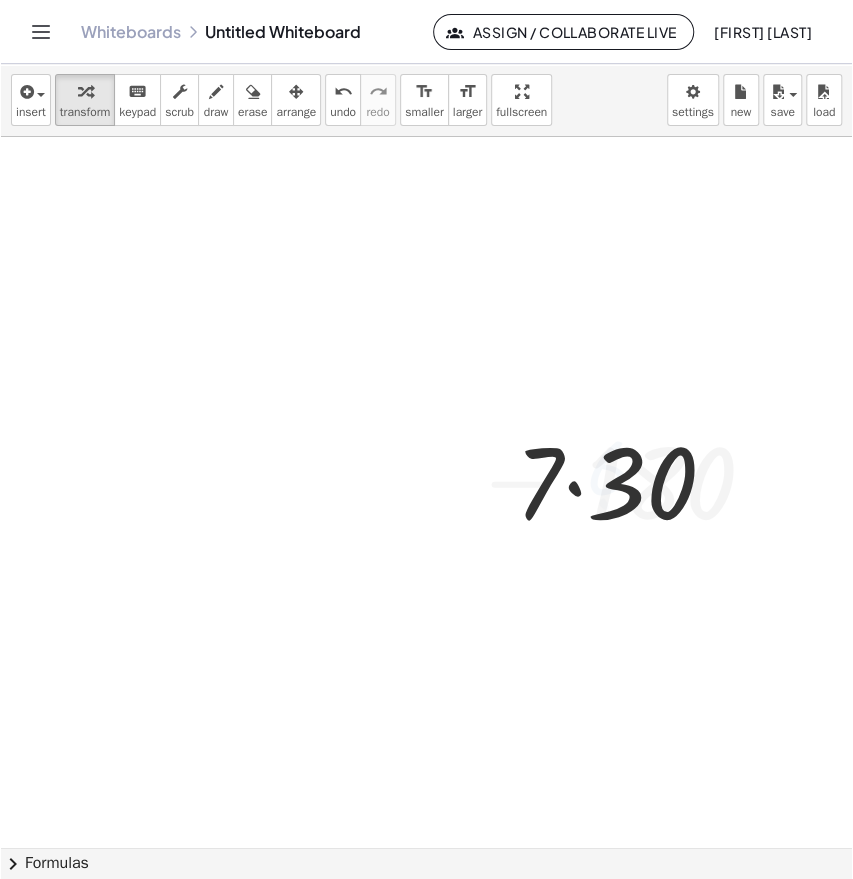scroll, scrollTop: 4615, scrollLeft: 2, axis: both 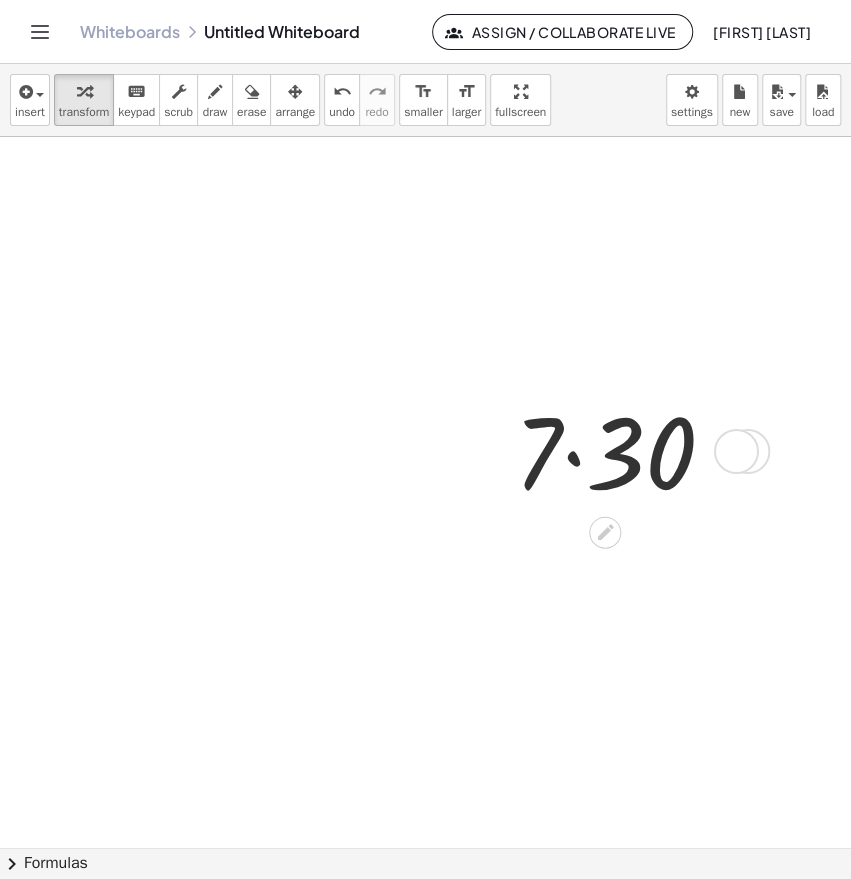 click at bounding box center [622, 449] 